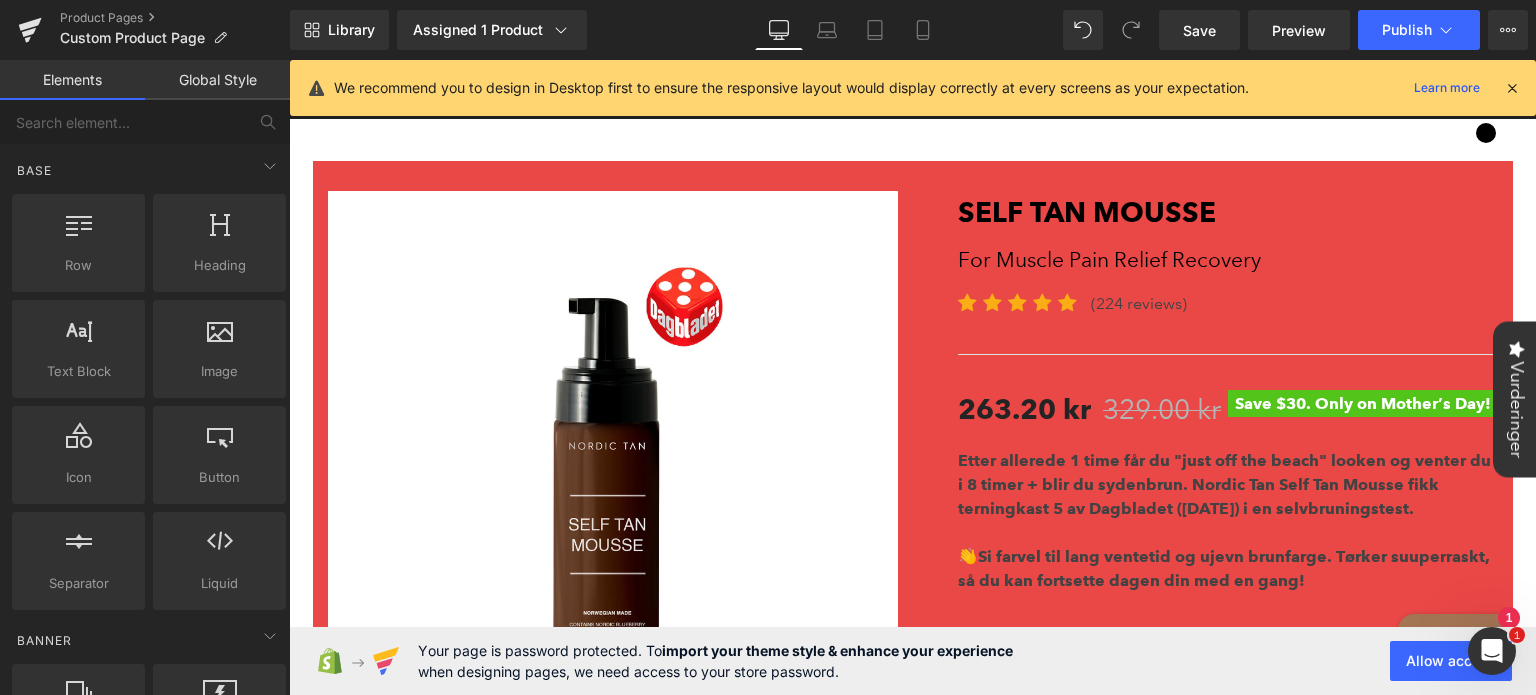 scroll, scrollTop: 39, scrollLeft: 0, axis: vertical 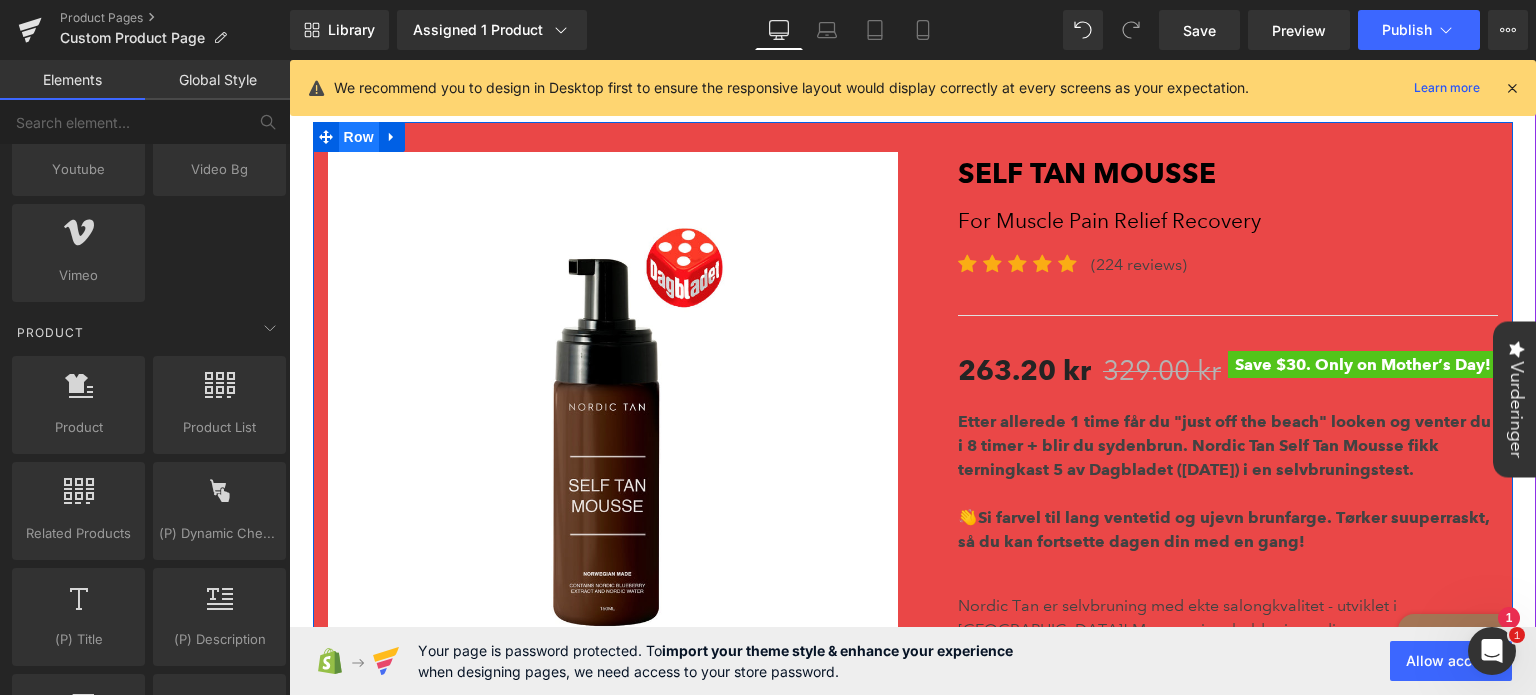 click on "Row" at bounding box center (359, 137) 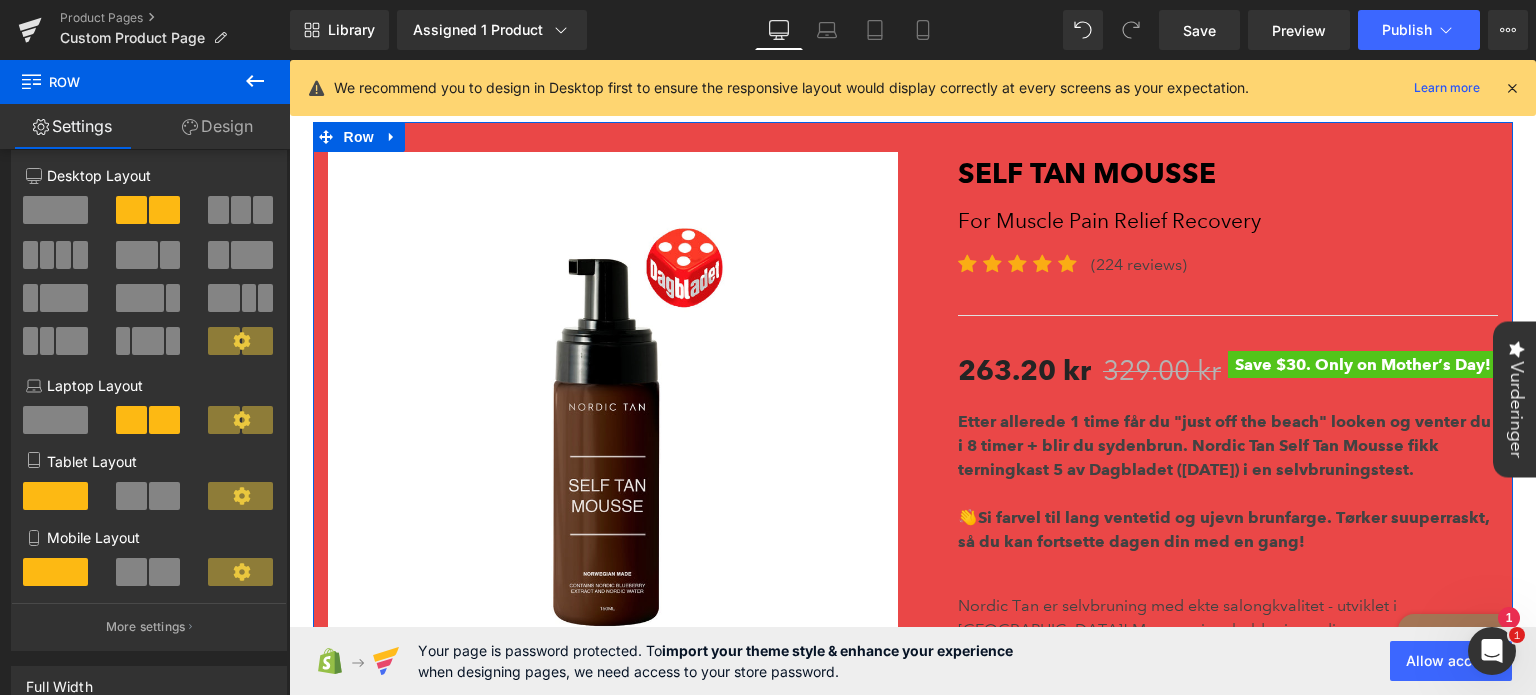 scroll, scrollTop: 0, scrollLeft: 0, axis: both 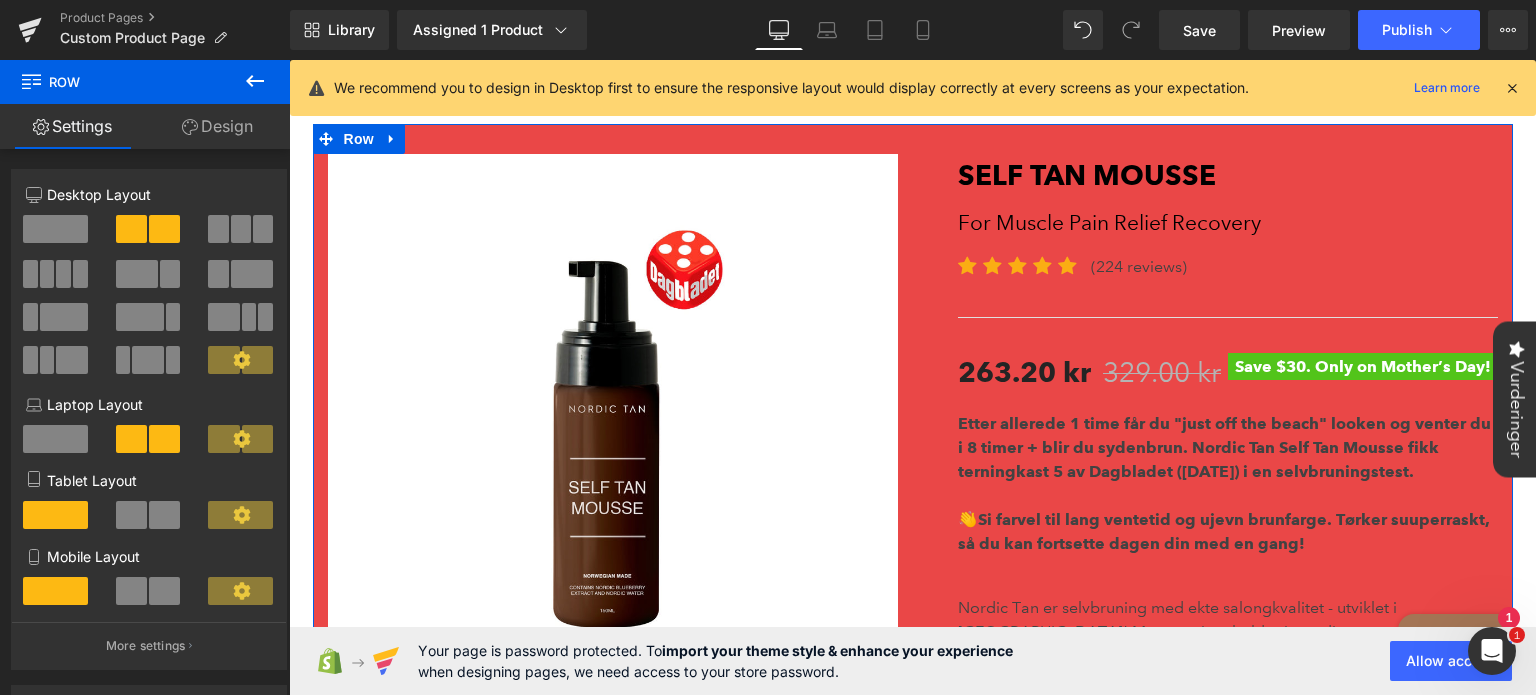 click on "Design" at bounding box center [217, 126] 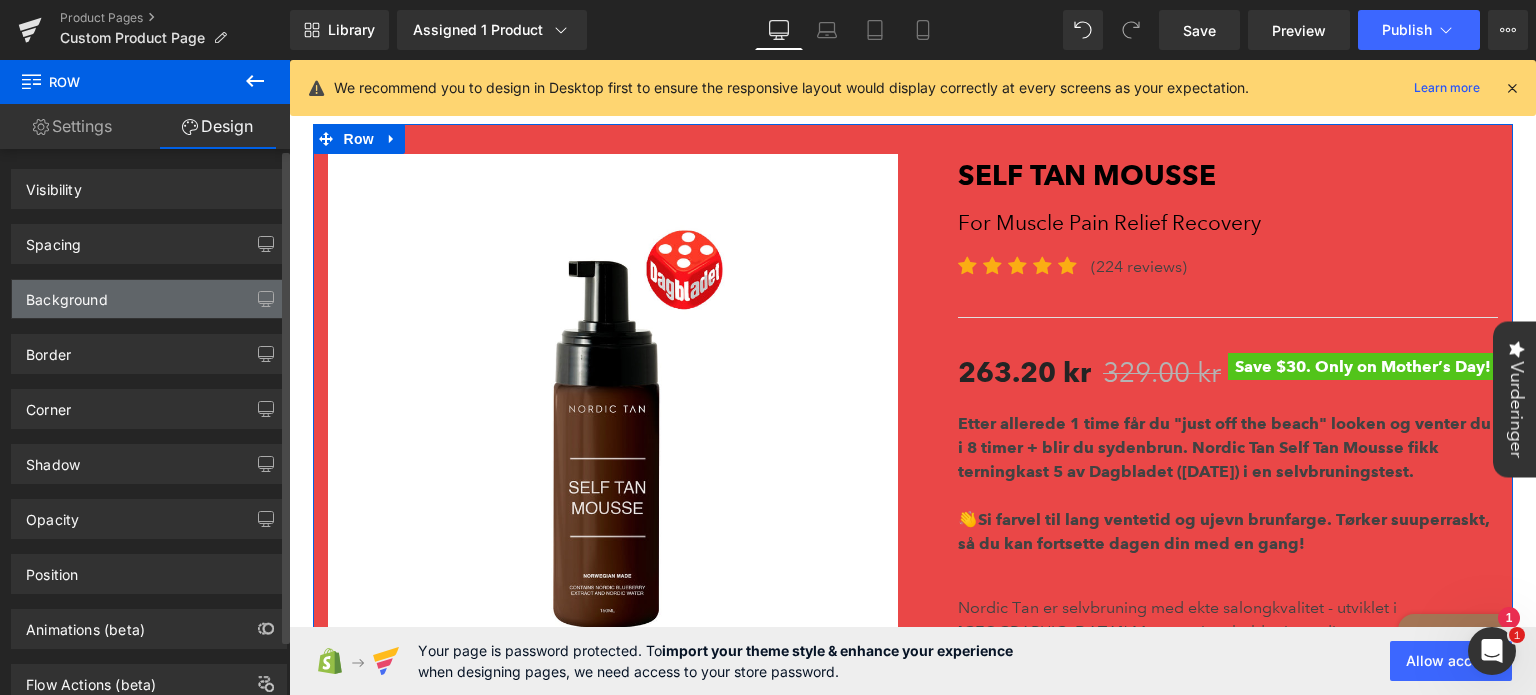 click on "Background" at bounding box center [149, 299] 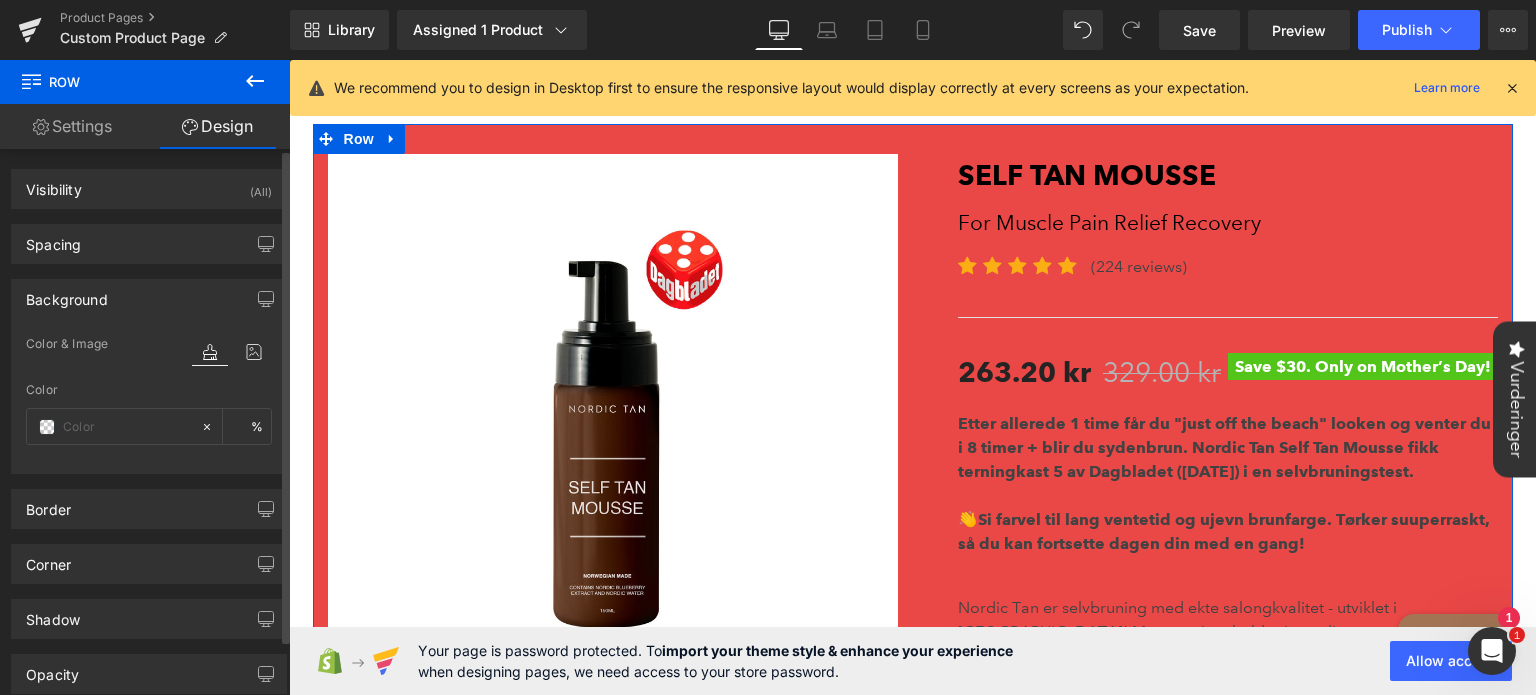 type on "#ea4747" 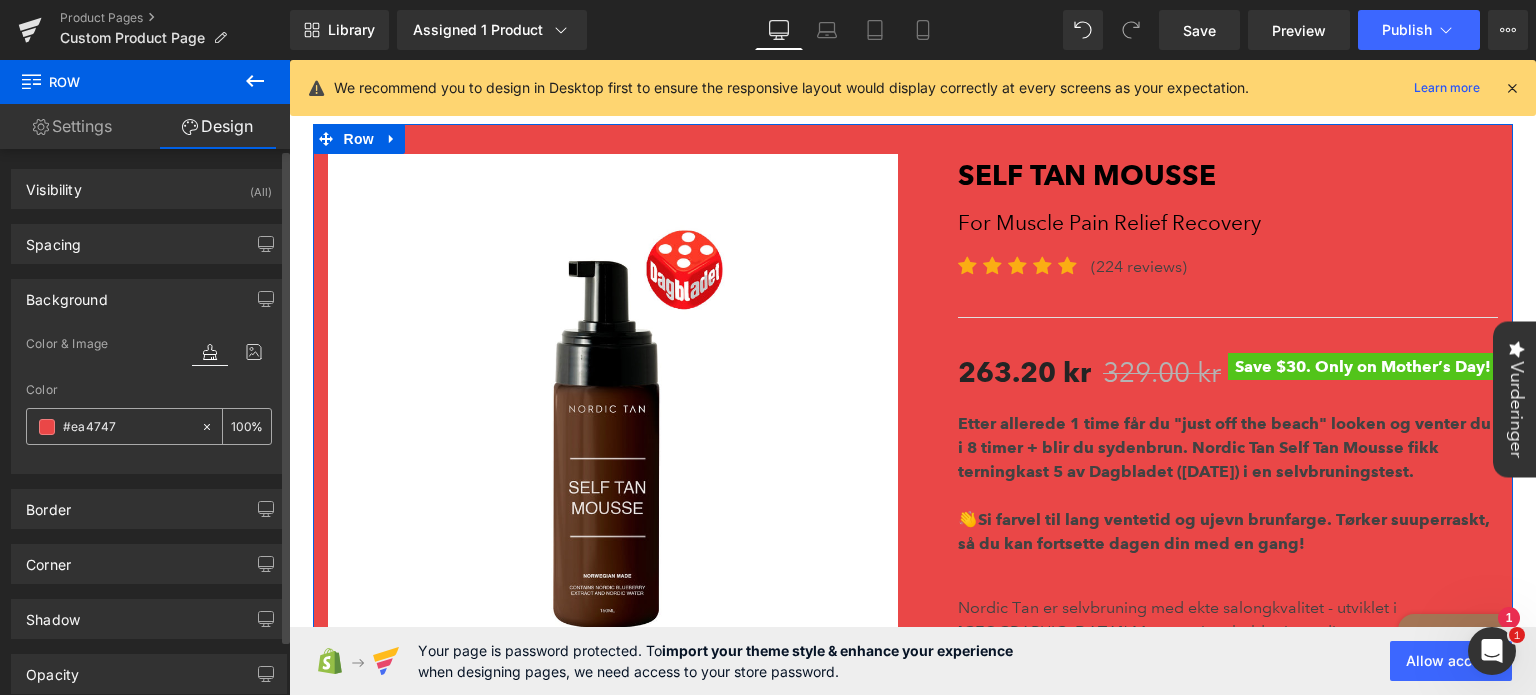 click 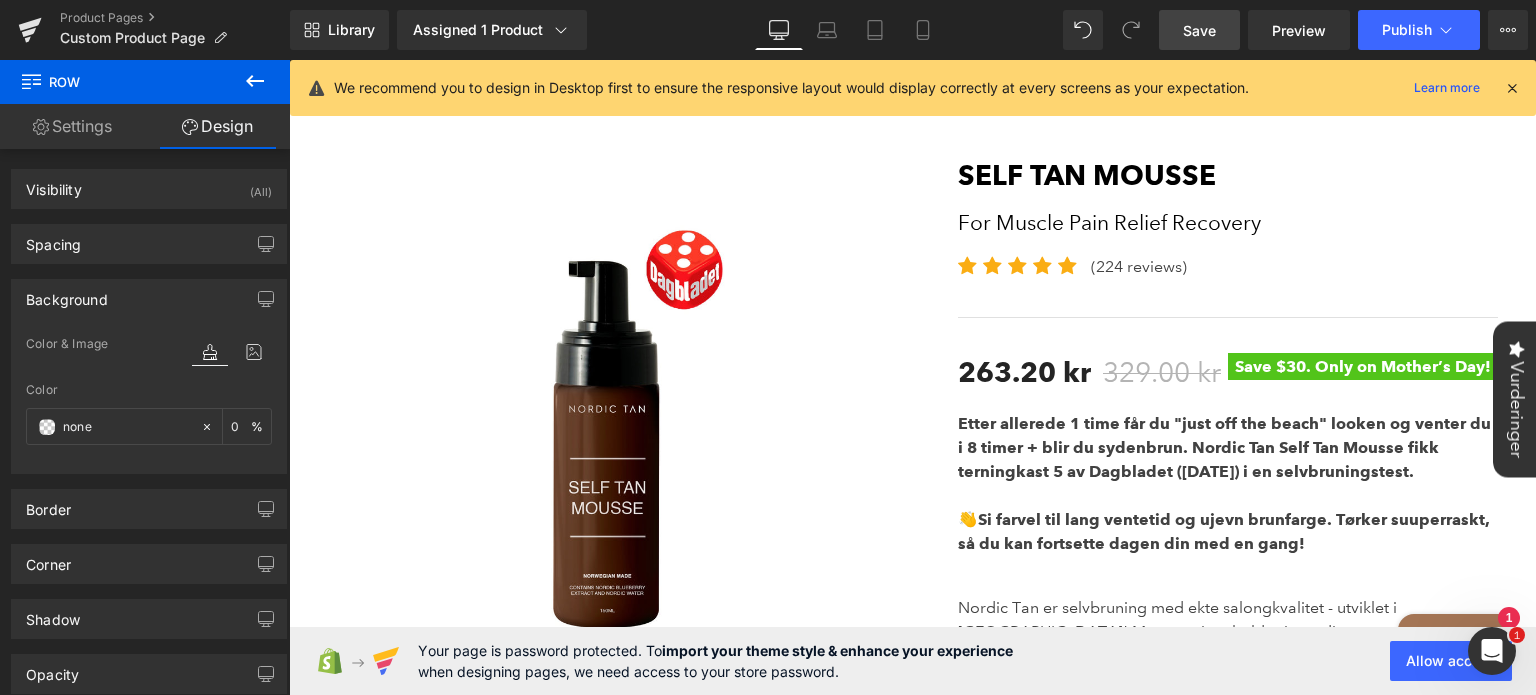 drag, startPoint x: 1220, startPoint y: 24, endPoint x: 327, endPoint y: 314, distance: 938.9084 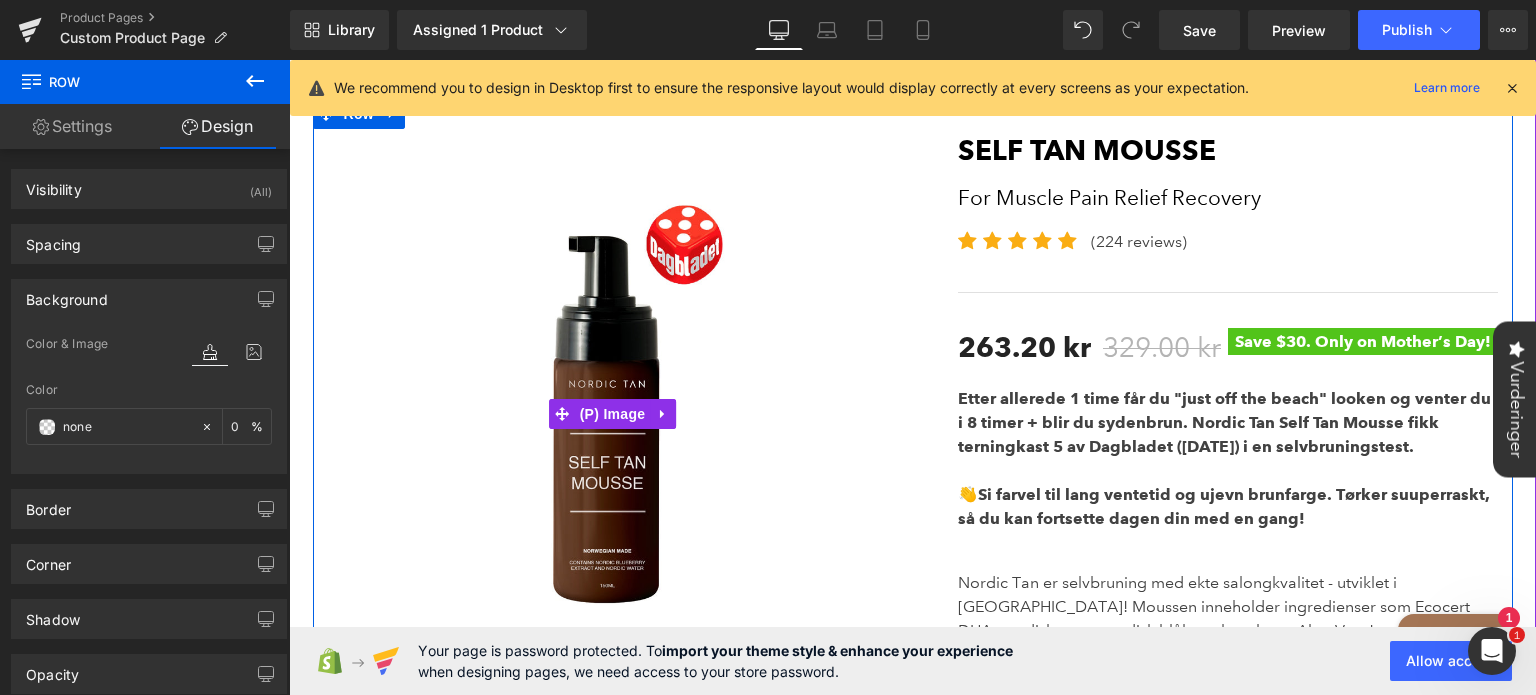 scroll, scrollTop: 0, scrollLeft: 0, axis: both 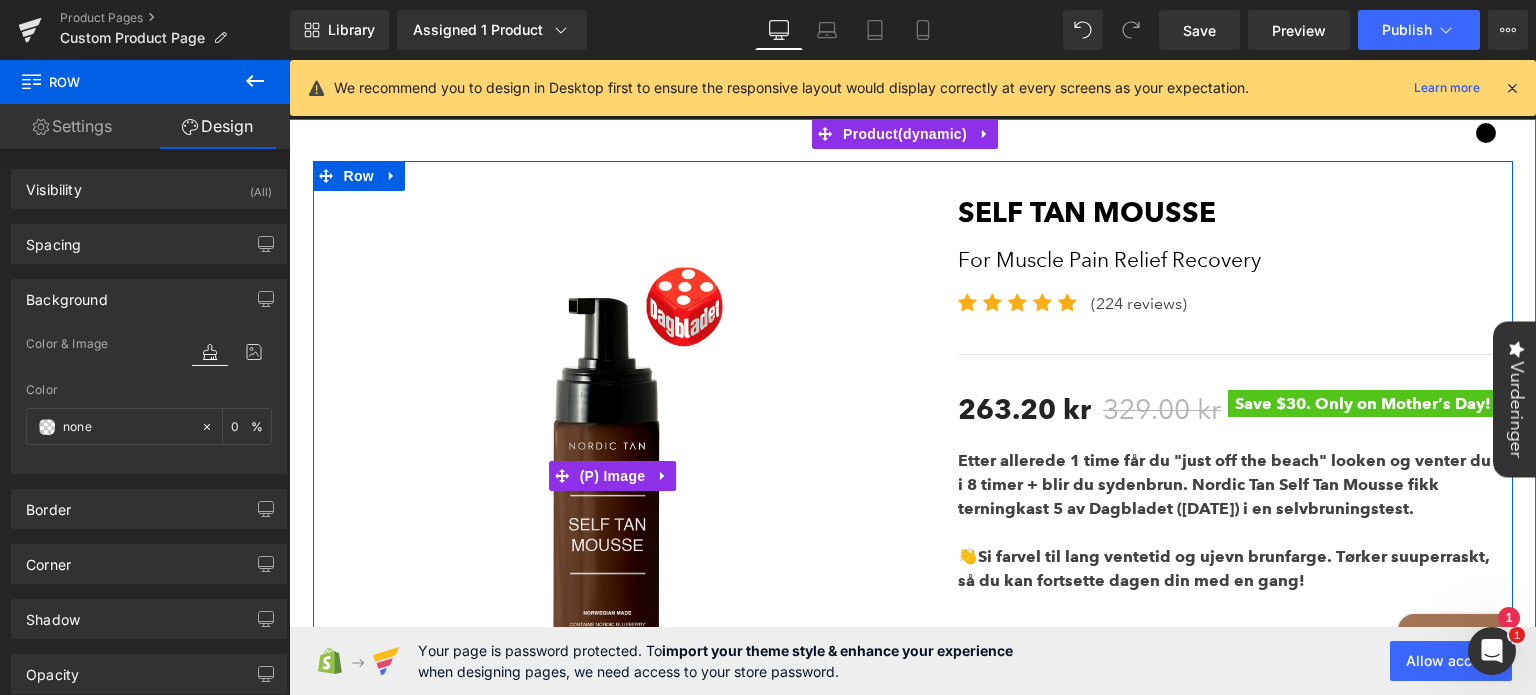 click at bounding box center (613, 476) 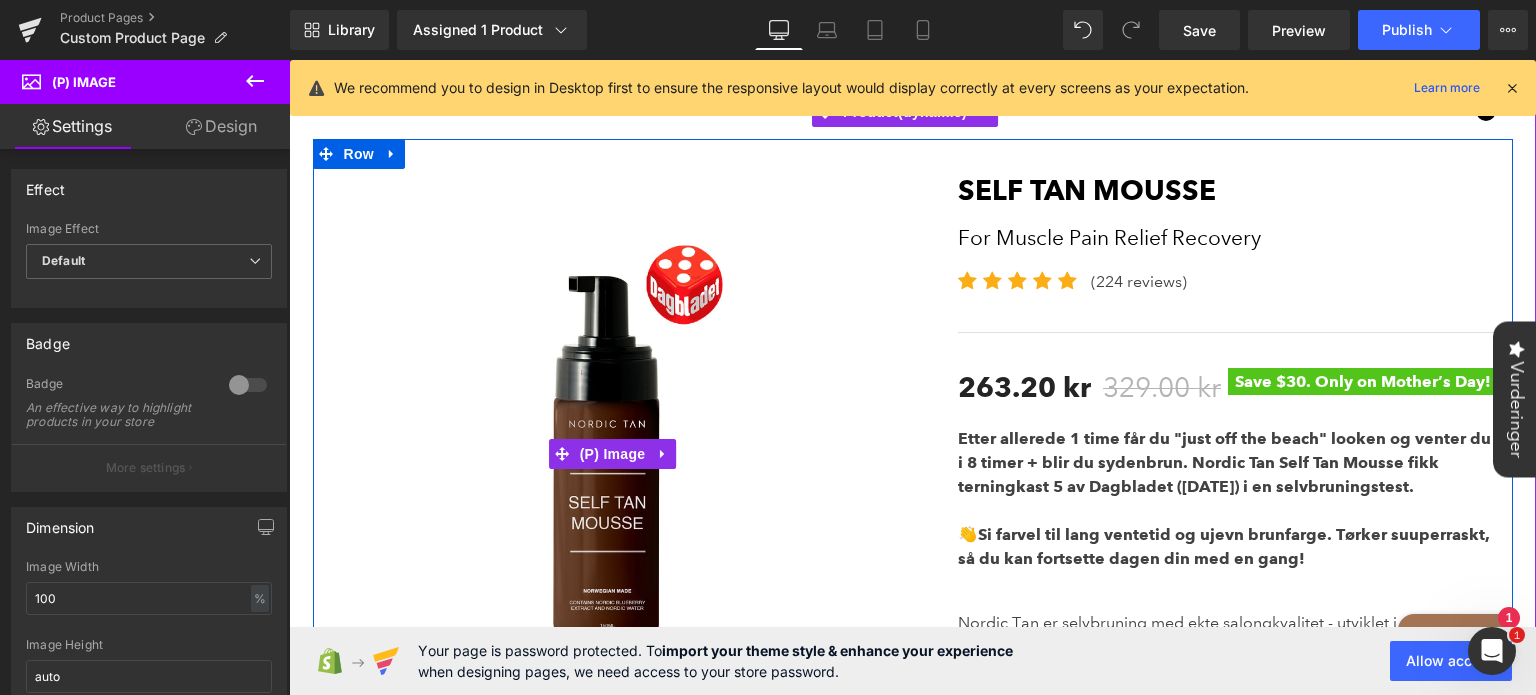 scroll, scrollTop: 0, scrollLeft: 0, axis: both 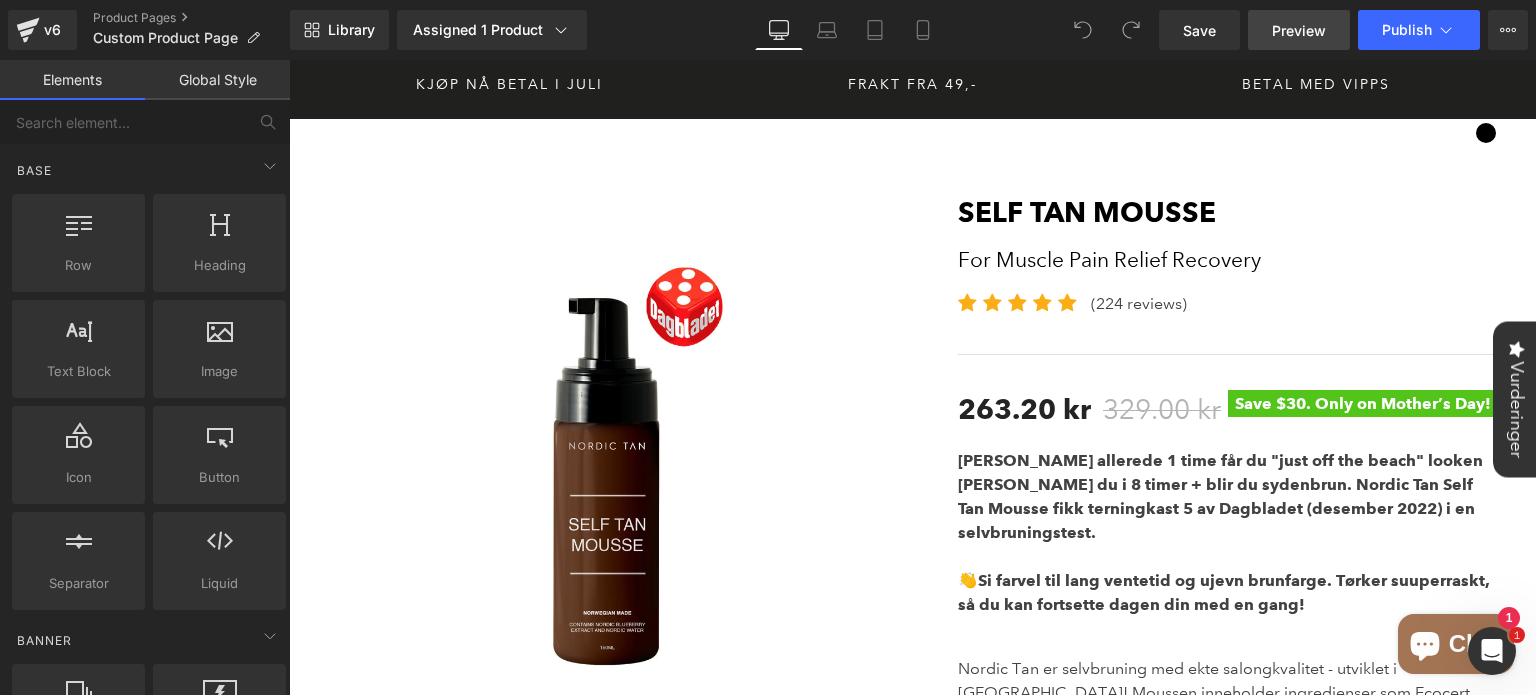 drag, startPoint x: 600, startPoint y: 168, endPoint x: 1282, endPoint y: 34, distance: 695.03955 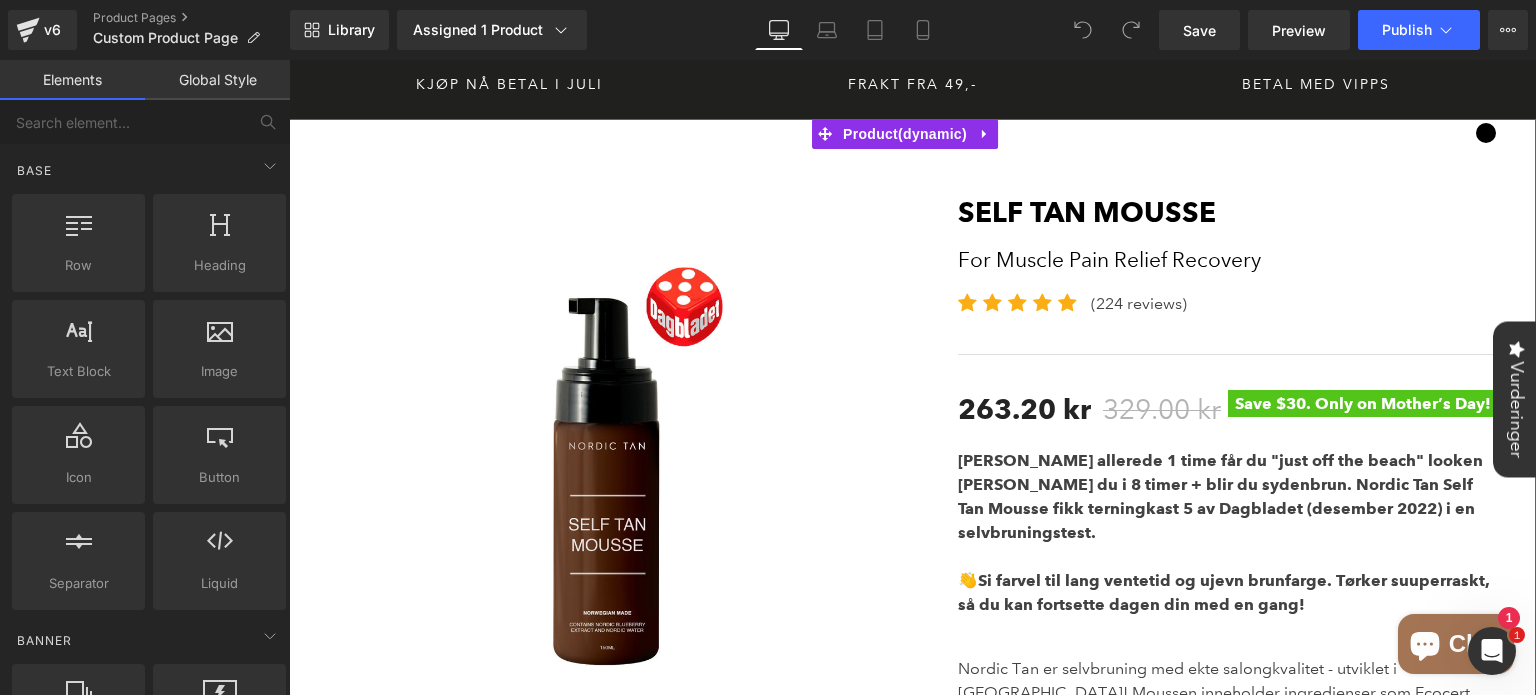 click on "Sale Off
(P) Image
Self Tan Mousse
(P) Title
For Muscle Pain Relief Recovery
Text Block
Icon
Icon
Icon" at bounding box center (912, 957) 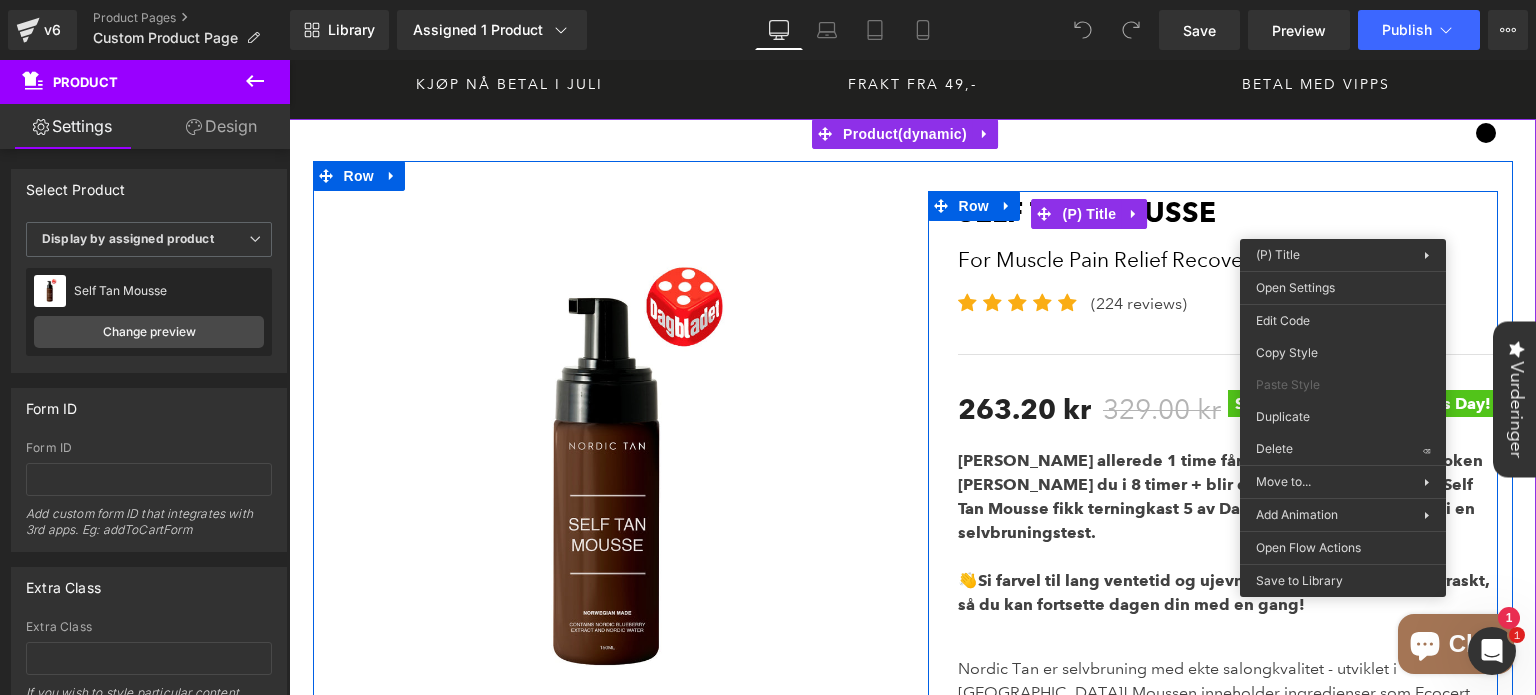 click on "Self Tan Mousse
(P) Title
For Muscle Pain Relief Recovery
Text Block
Icon
Icon
Icon
Icon
Icon
Icon List Hoz
(224 reviews)
Text Block
Icon List
Separator
263.20 kr
329.00 kr
(P) Price
Save $30. Only on Mother’s Day!
Text Block" at bounding box center [1213, 965] 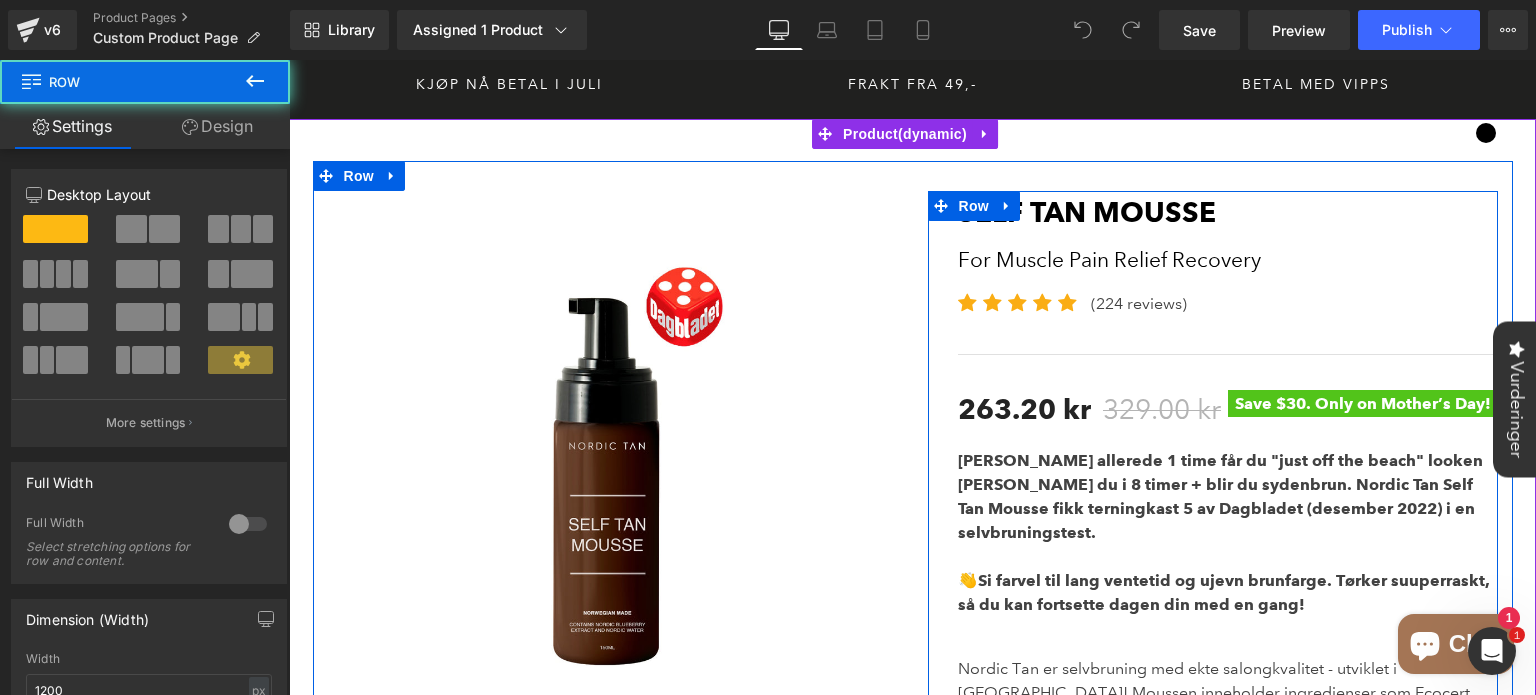 click on "Self Tan Mousse
(P) Title
For Muscle Pain Relief Recovery
Text Block
Icon
Icon
Icon
Icon
Icon
Icon List Hoz
(224 reviews)
Text Block
Icon List
Separator
263.20 kr
329.00 kr
(P) Price
Save $30. Only on Mother’s Day!
Text Block" at bounding box center (1213, 965) 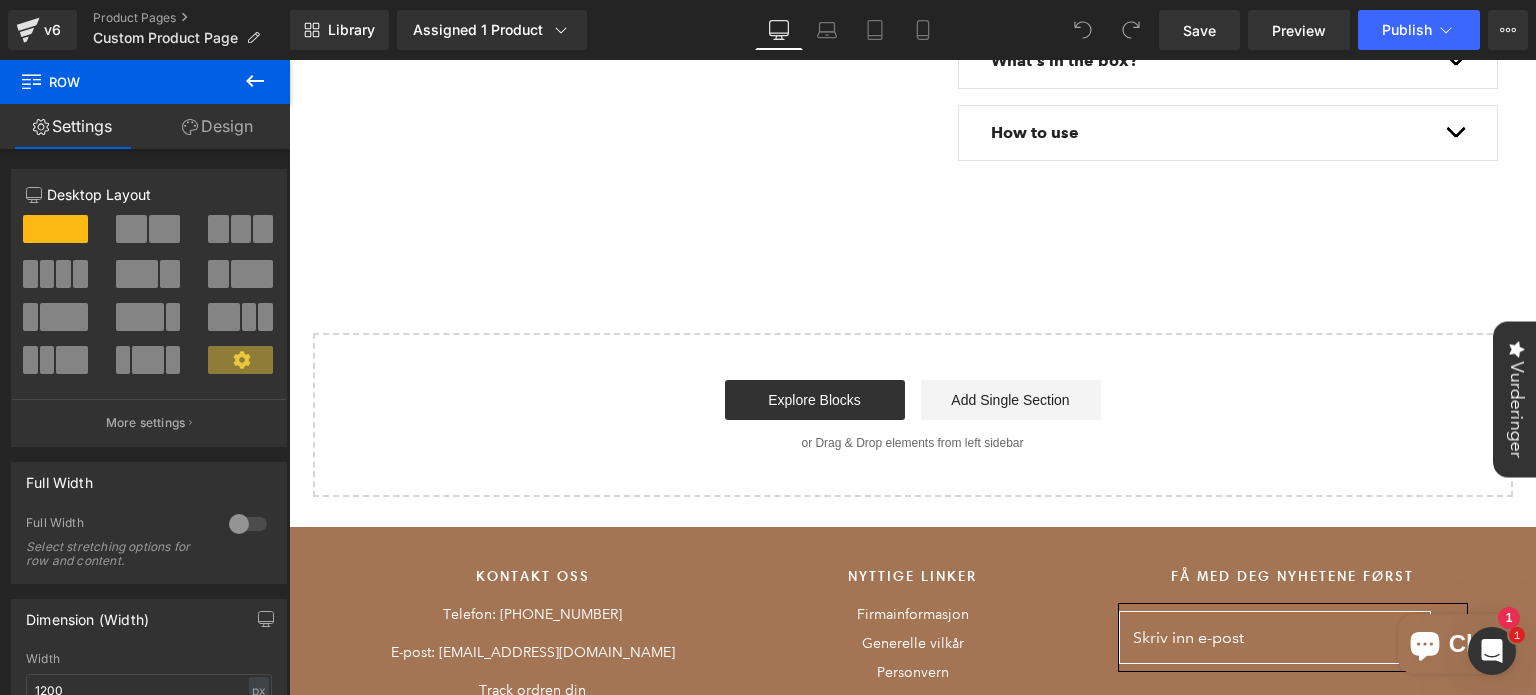 scroll, scrollTop: 0, scrollLeft: 0, axis: both 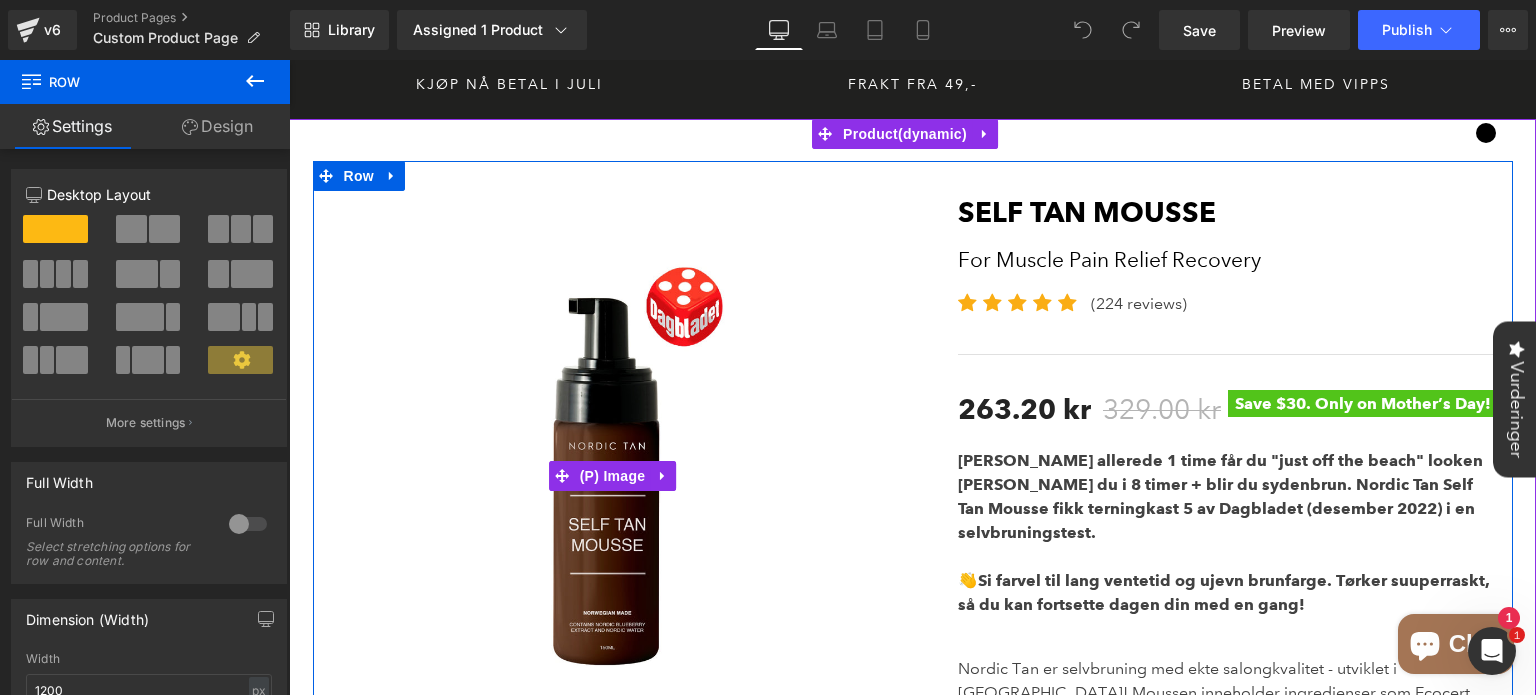 click at bounding box center (613, 476) 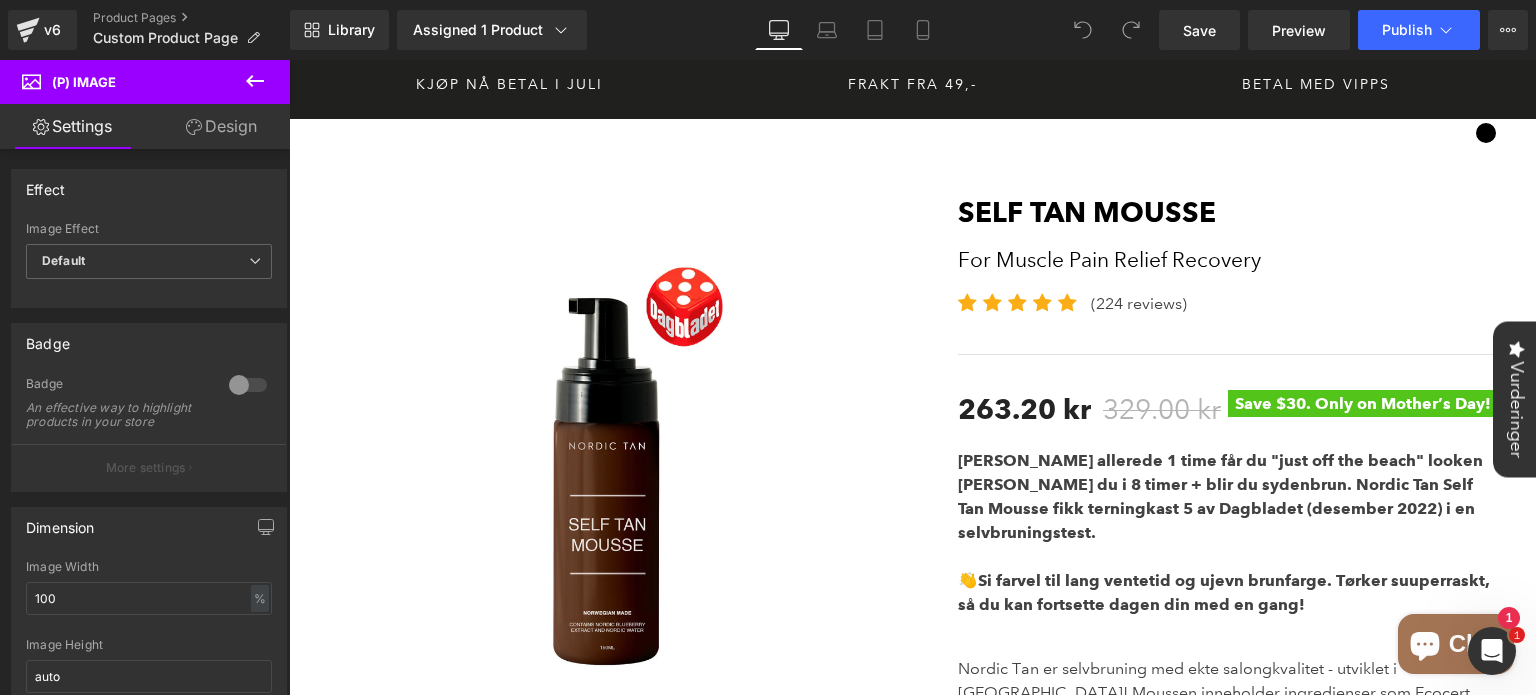 click 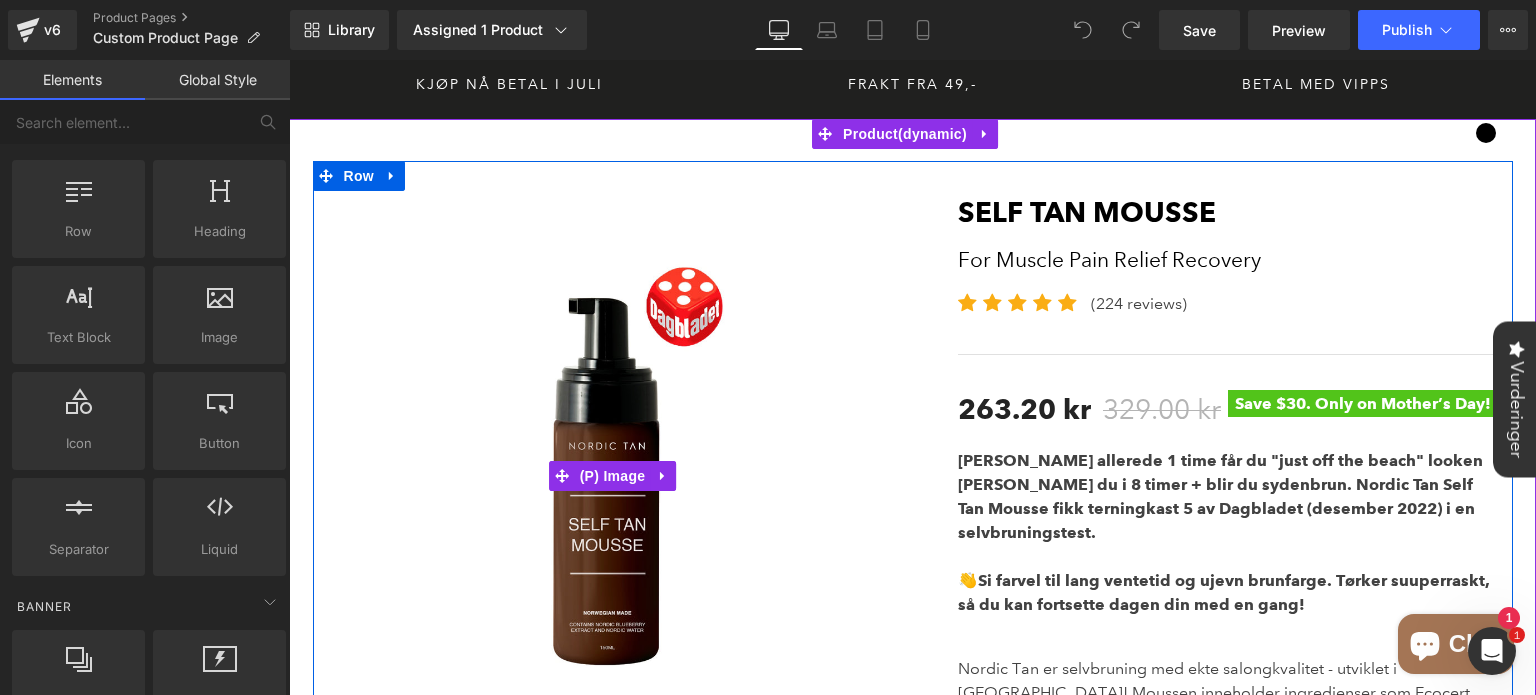 scroll, scrollTop: 0, scrollLeft: 0, axis: both 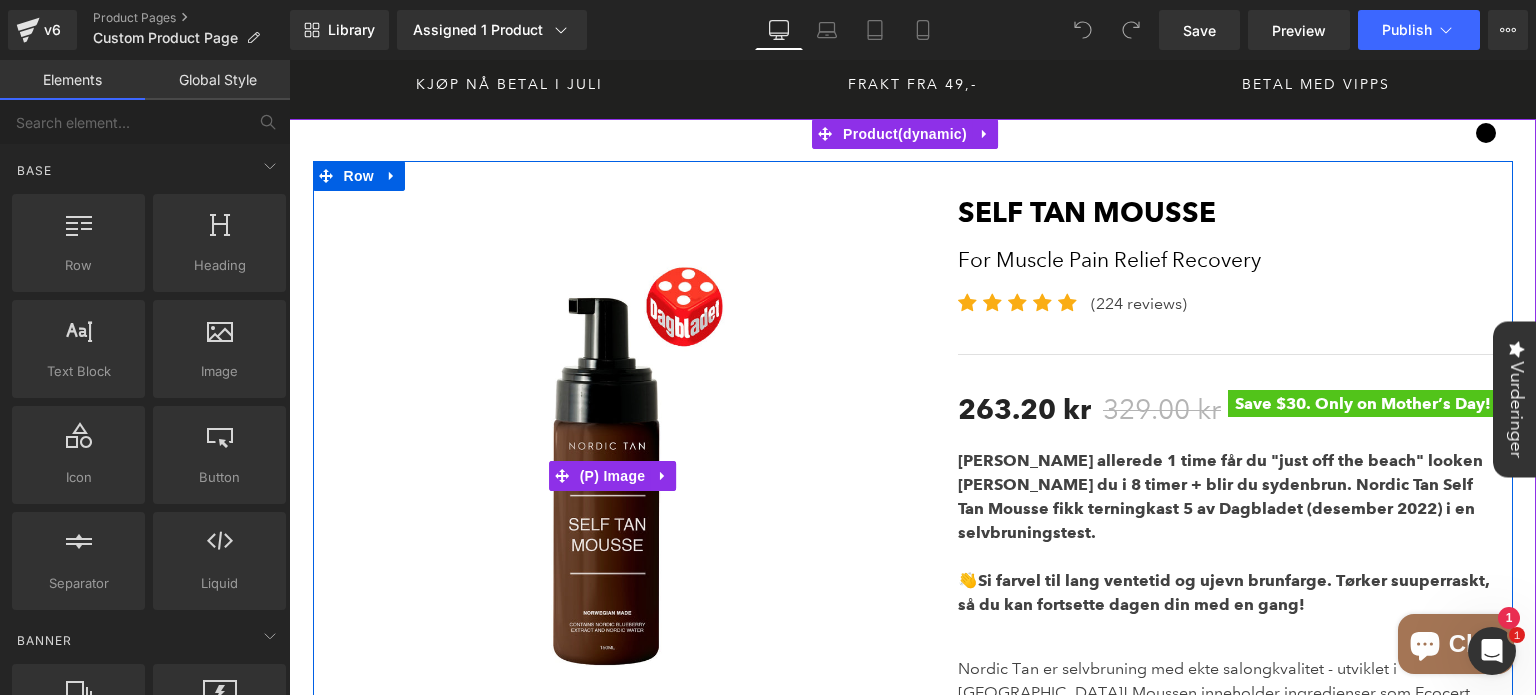 click at bounding box center (613, 476) 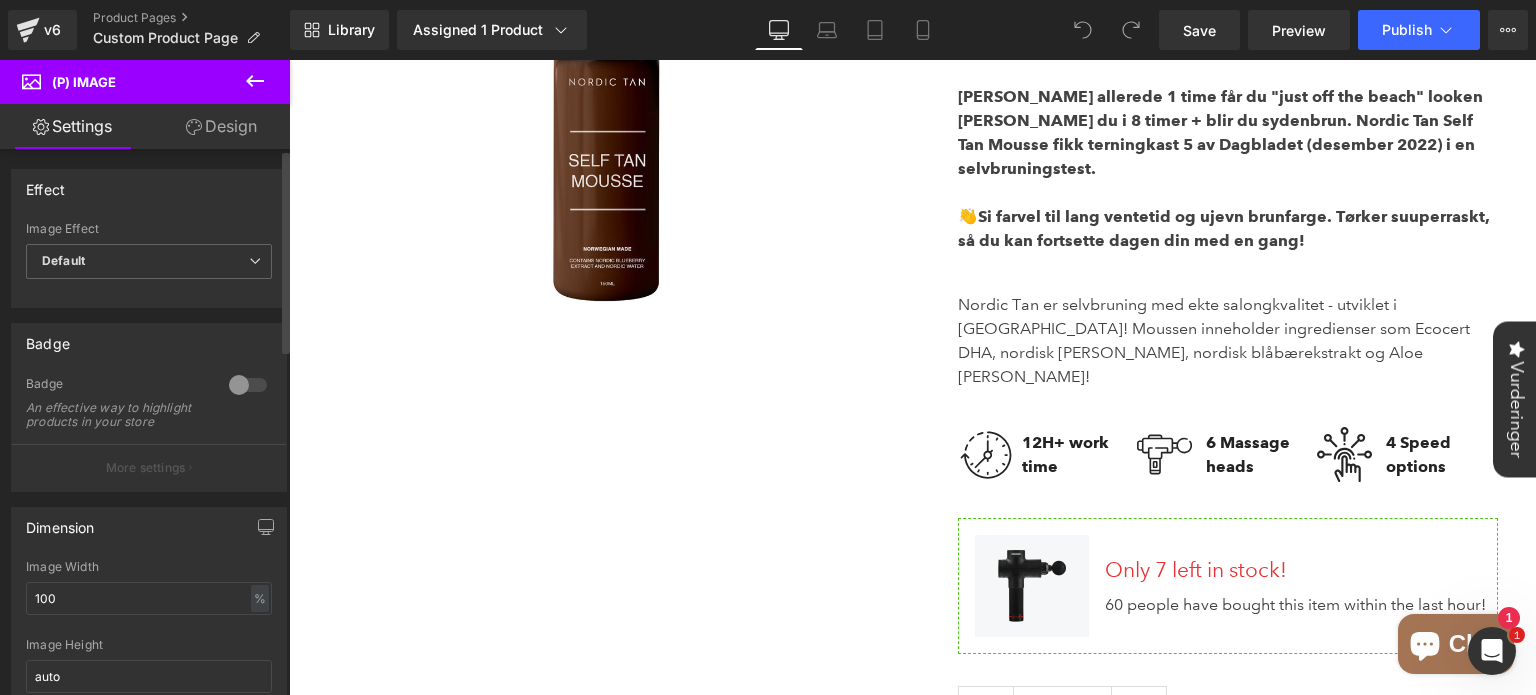 scroll, scrollTop: 364, scrollLeft: 0, axis: vertical 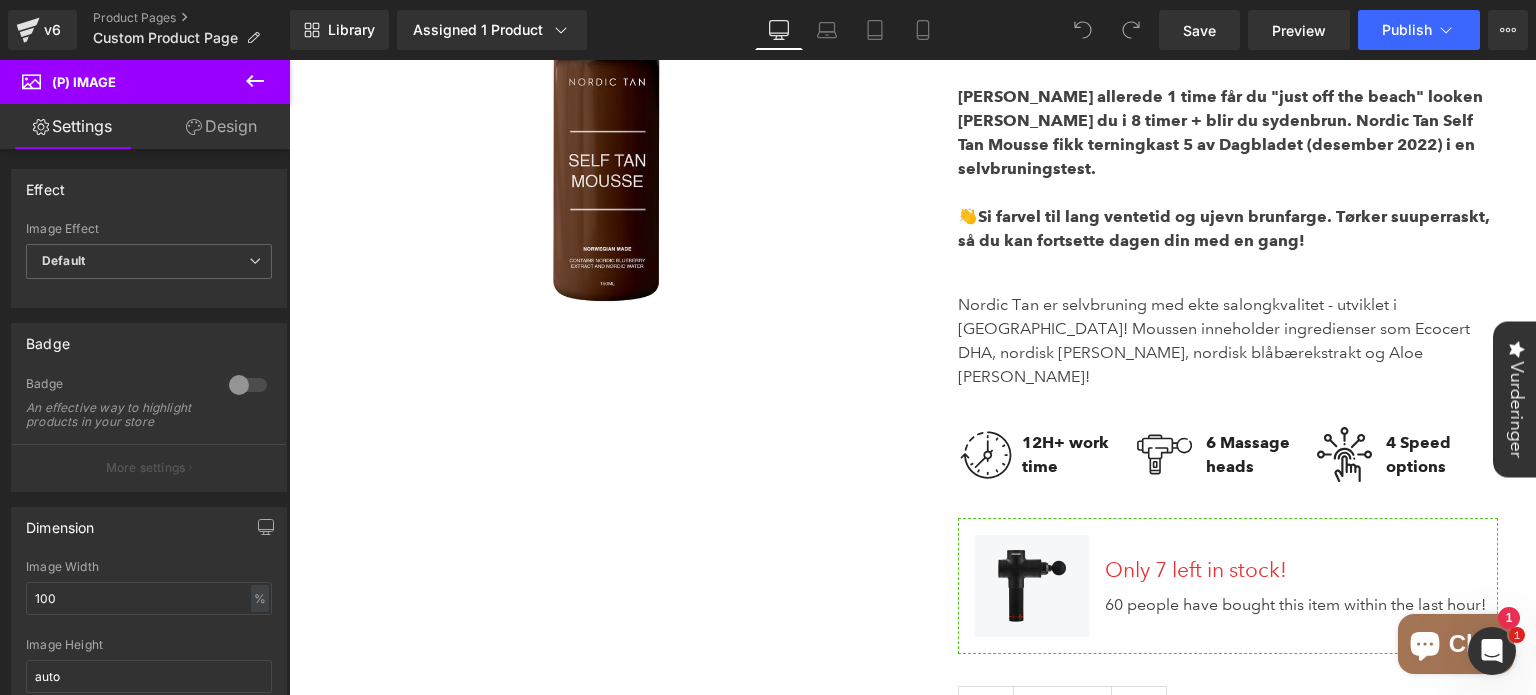 click at bounding box center [255, 82] 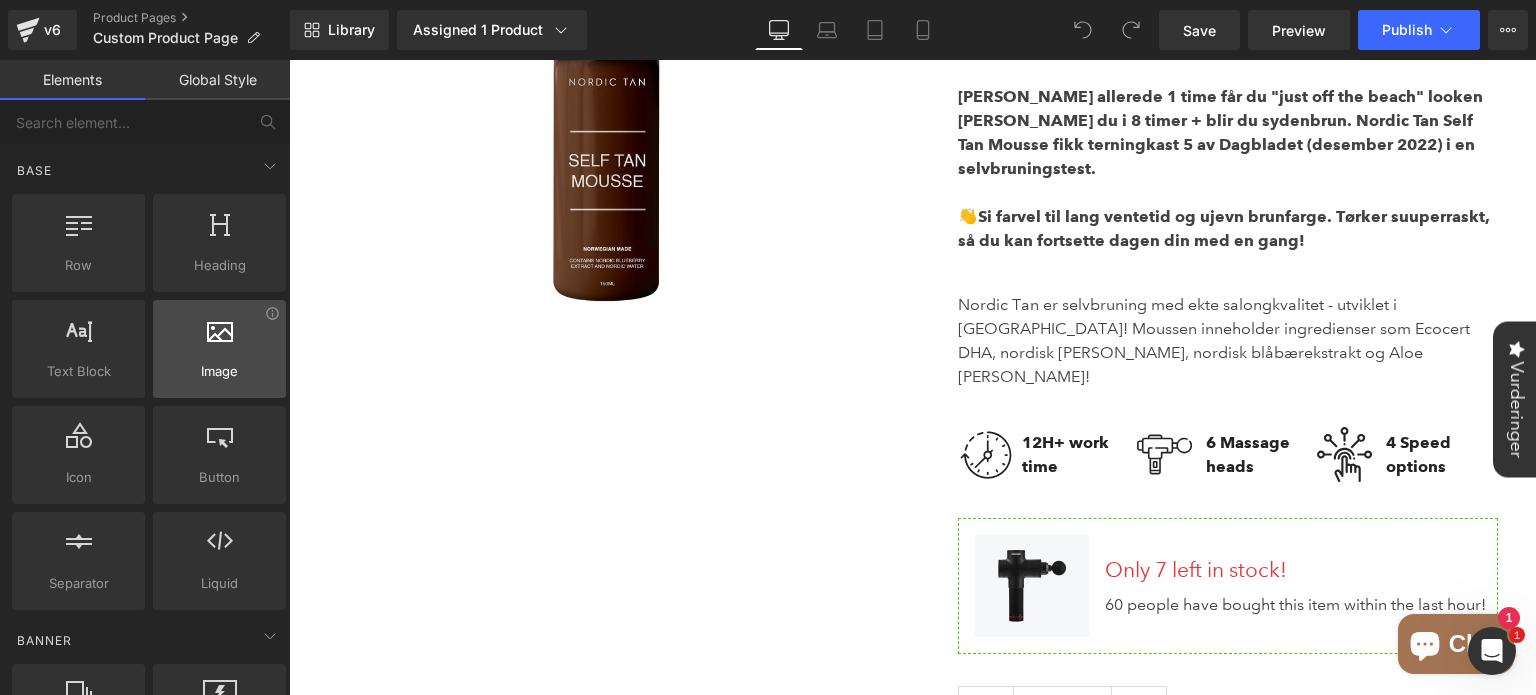 scroll, scrollTop: 0, scrollLeft: 0, axis: both 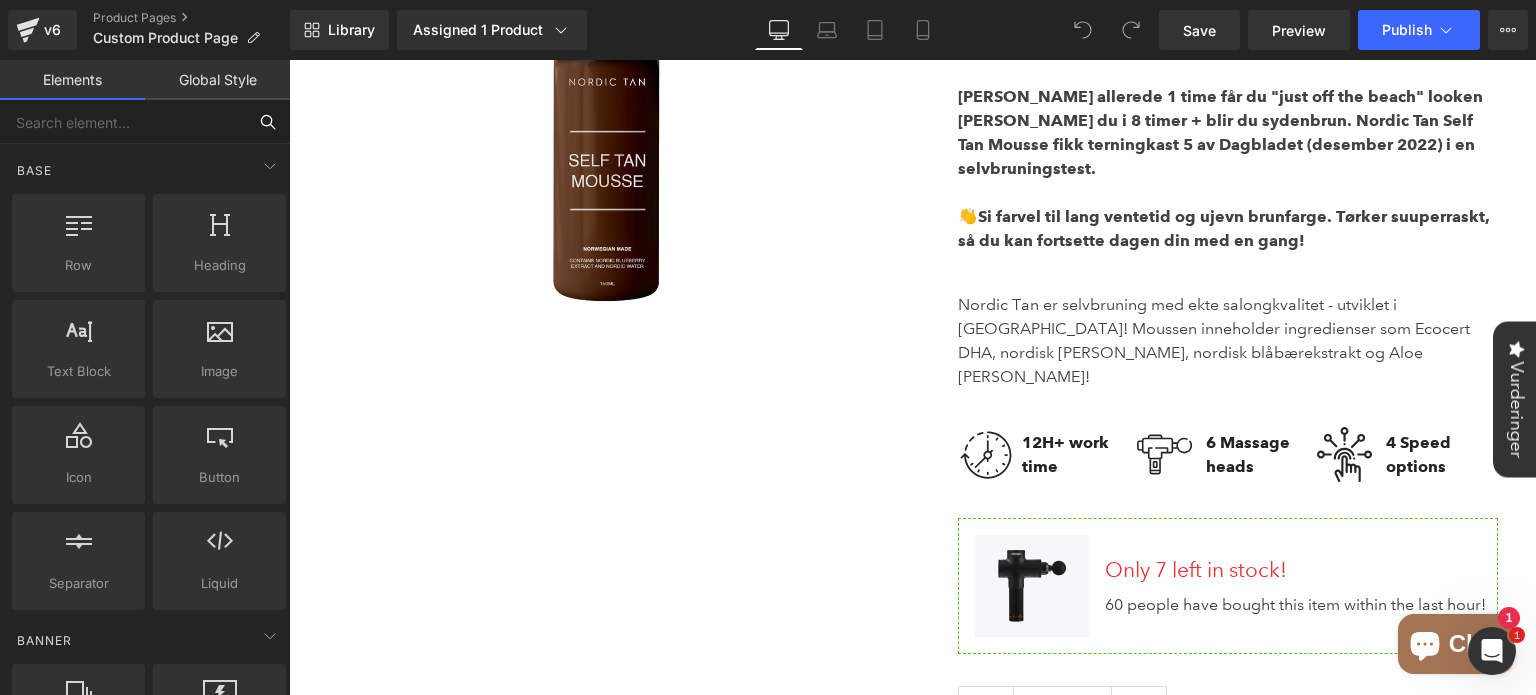 click at bounding box center [123, 122] 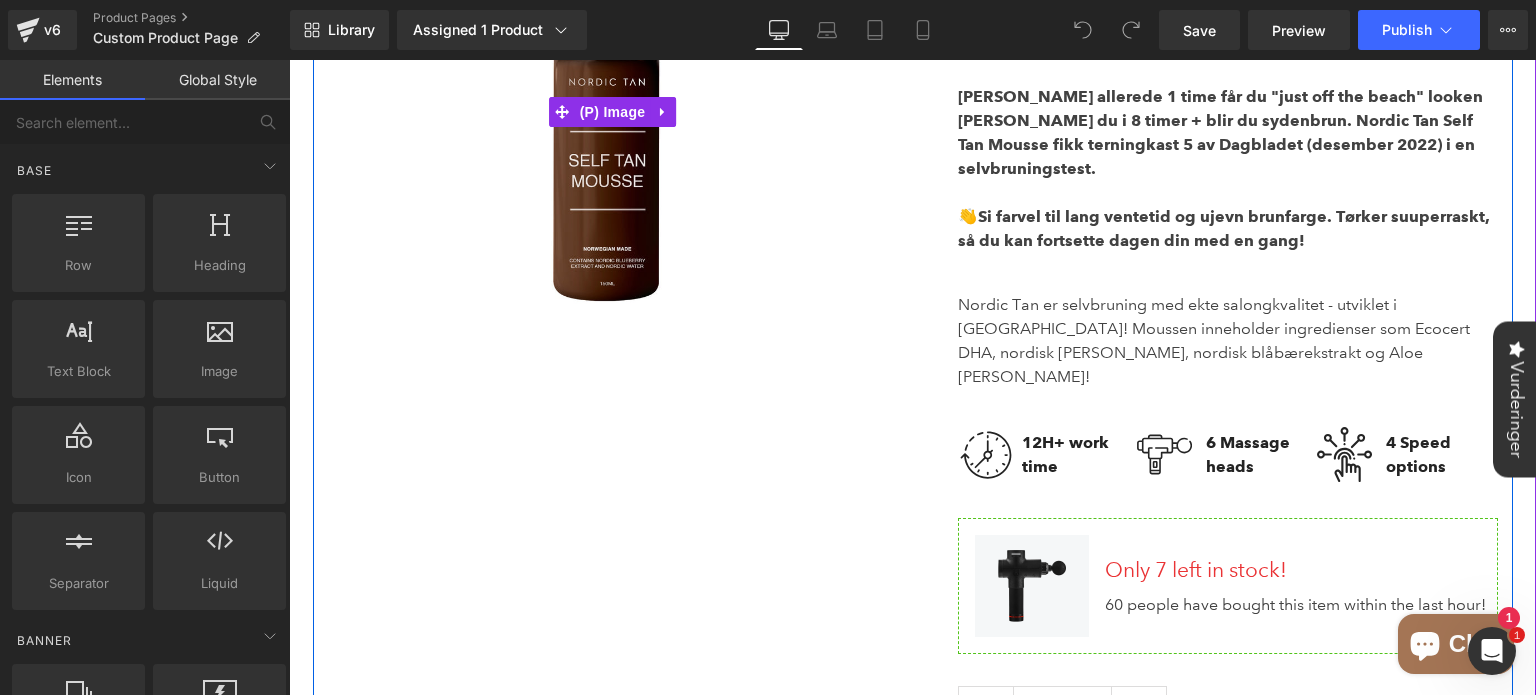 click on "Sale Off
(P) Image" at bounding box center (613, 112) 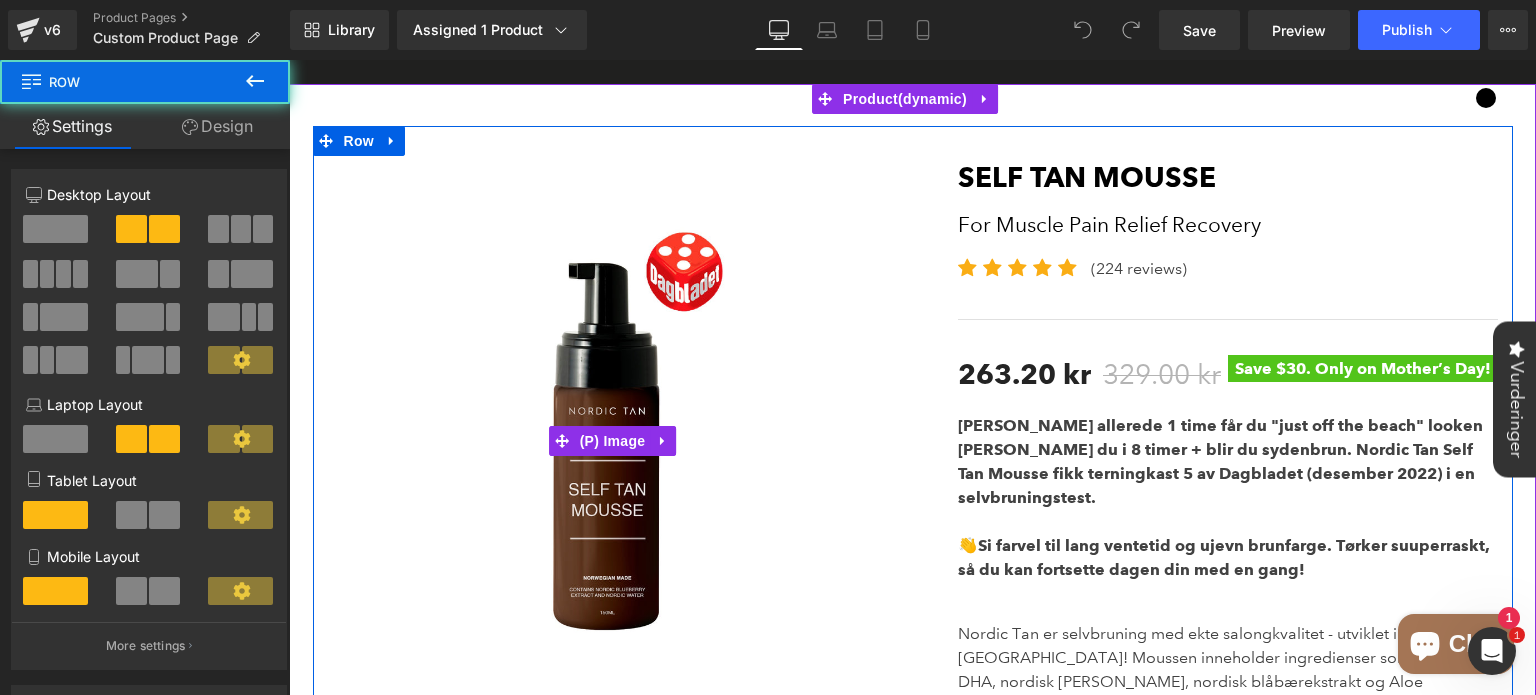 scroll, scrollTop: 0, scrollLeft: 0, axis: both 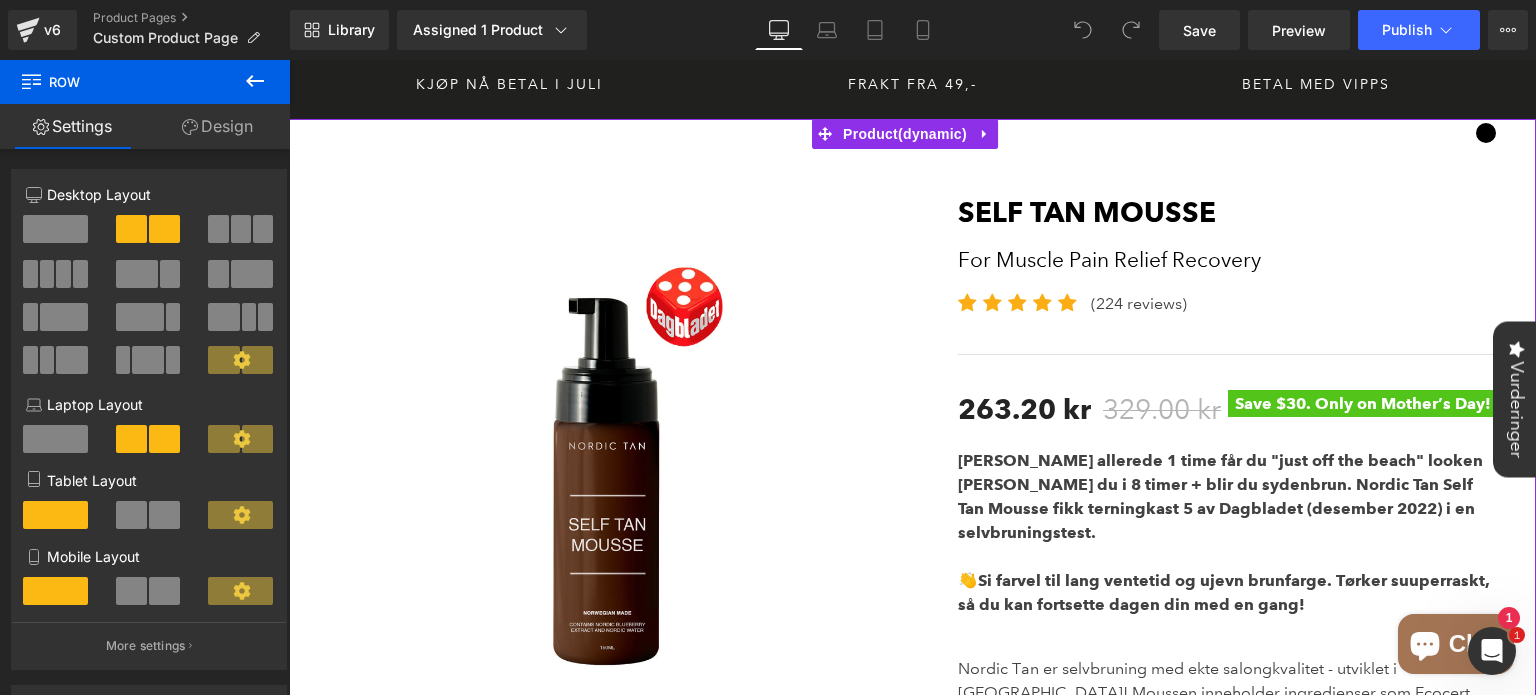 click on "Sale Off
(P) Image
Self Tan Mousse
(P) Title
For Muscle Pain Relief Recovery
Text Block
Icon
Icon
Icon" at bounding box center [912, 957] 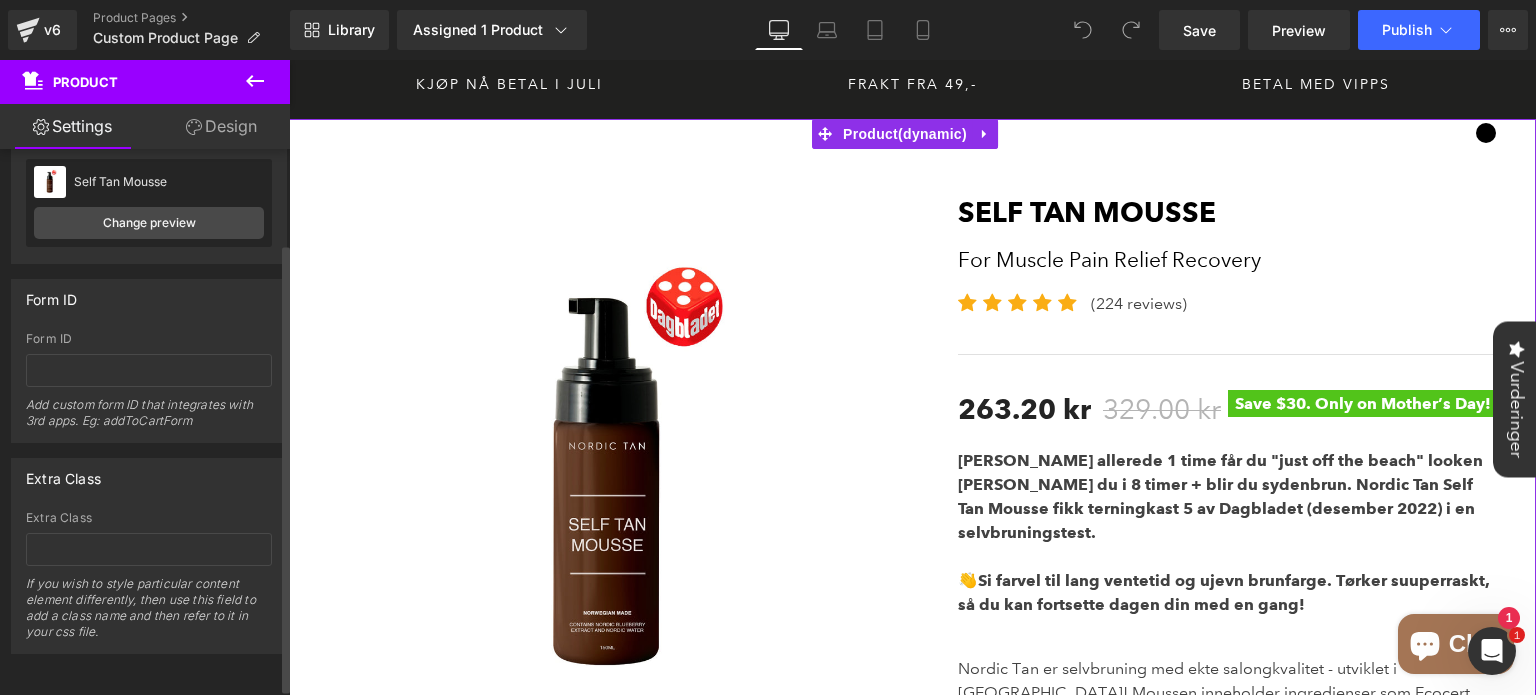 scroll, scrollTop: 0, scrollLeft: 0, axis: both 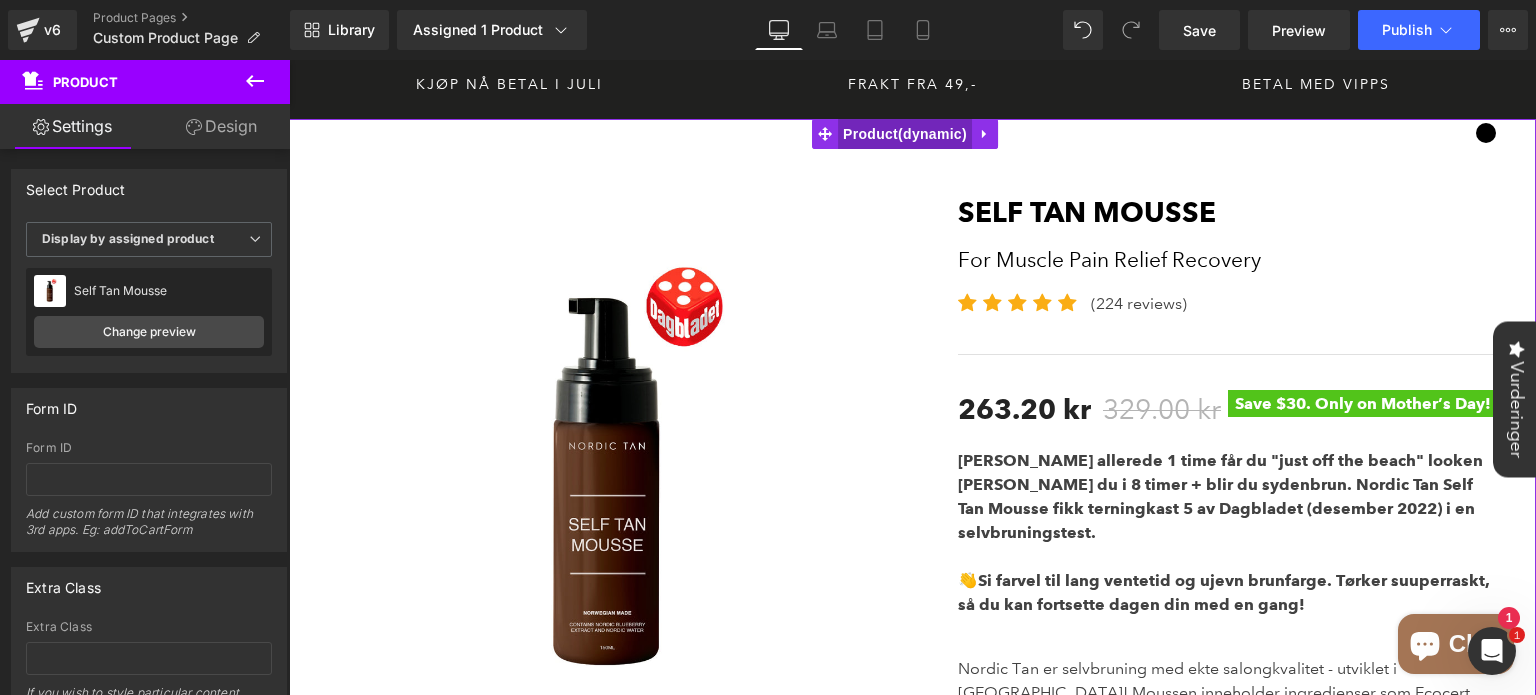 click on "Product" at bounding box center [905, 134] 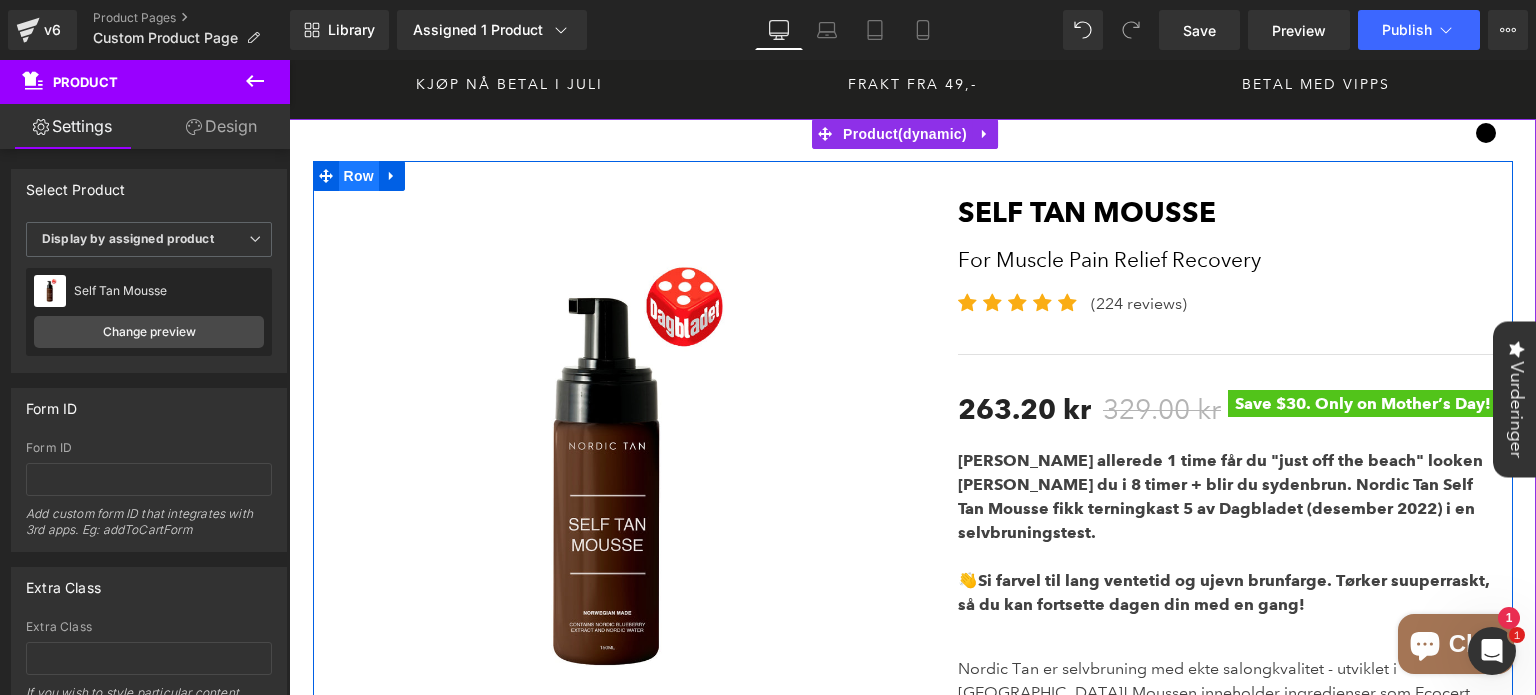 click on "Row" at bounding box center (359, 176) 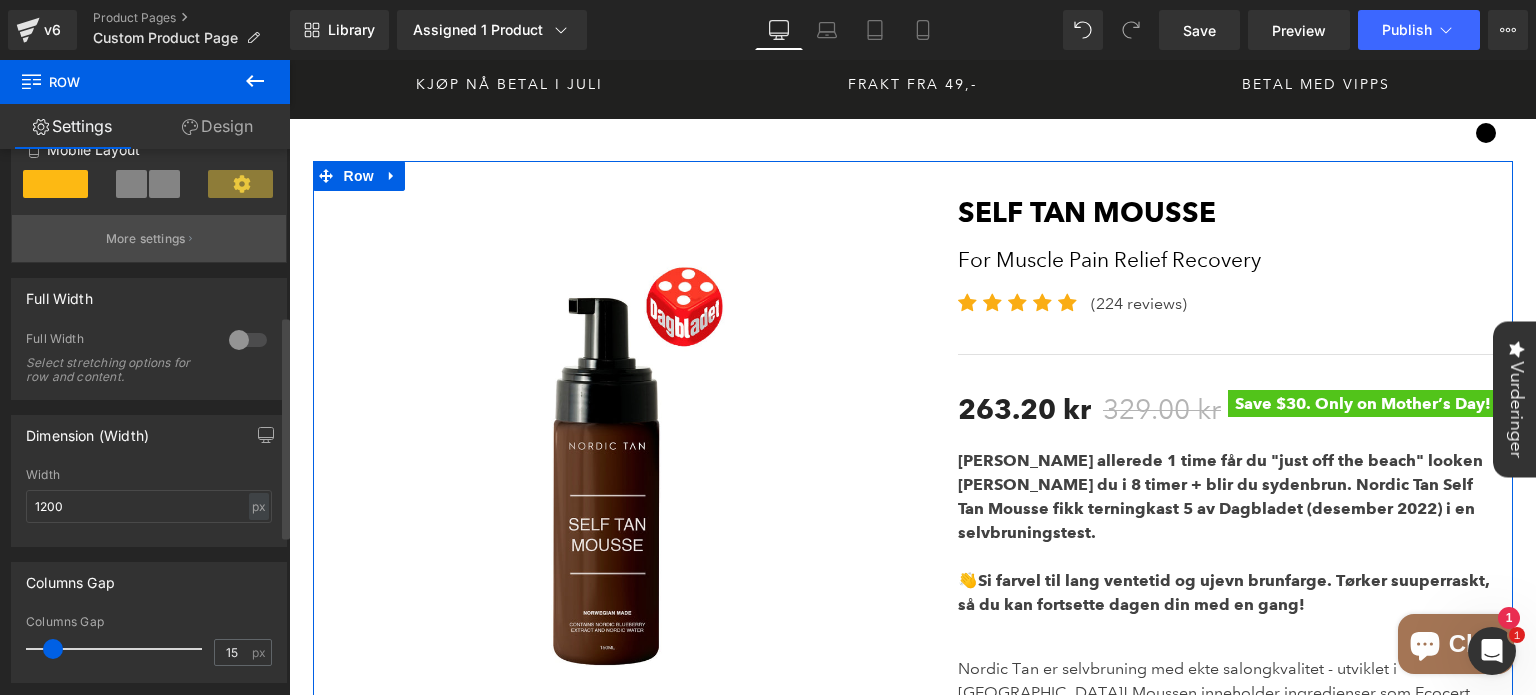 scroll, scrollTop: 408, scrollLeft: 0, axis: vertical 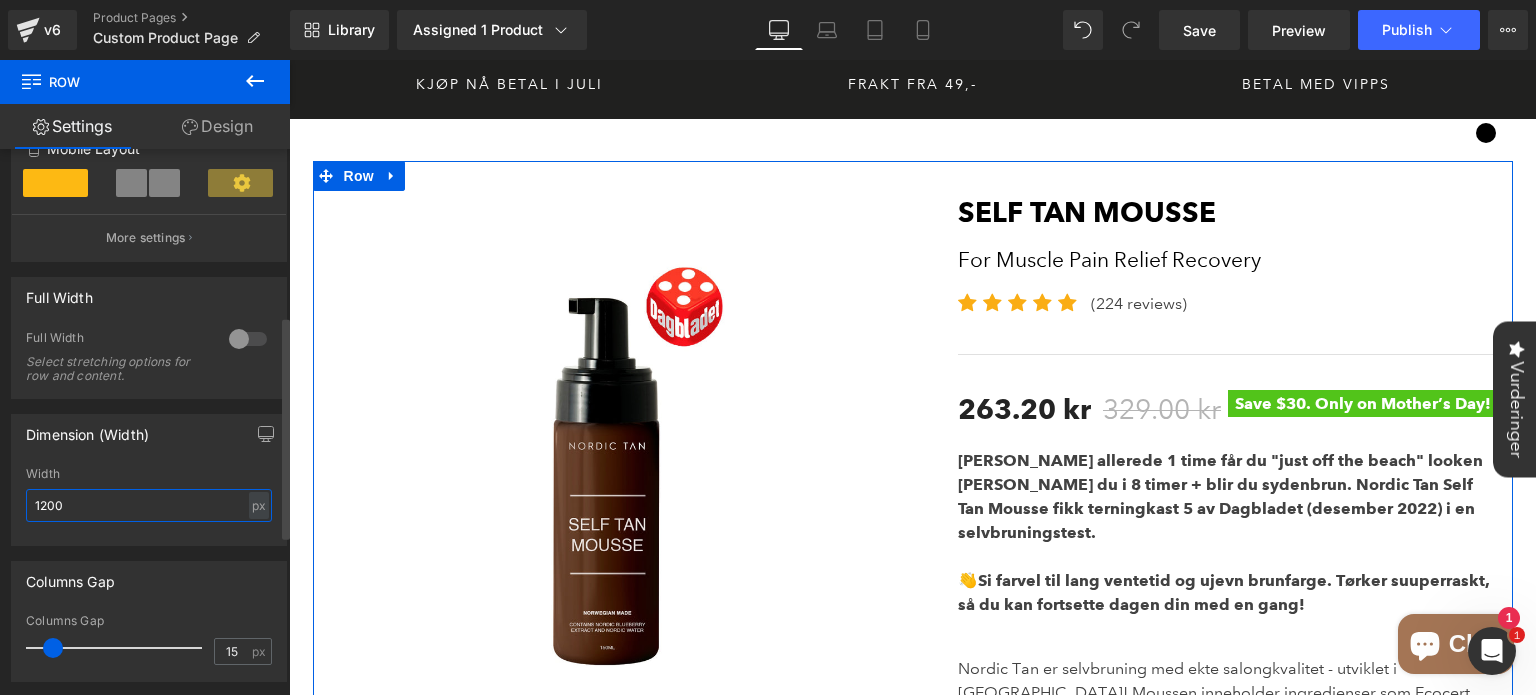 click on "1200" at bounding box center (149, 505) 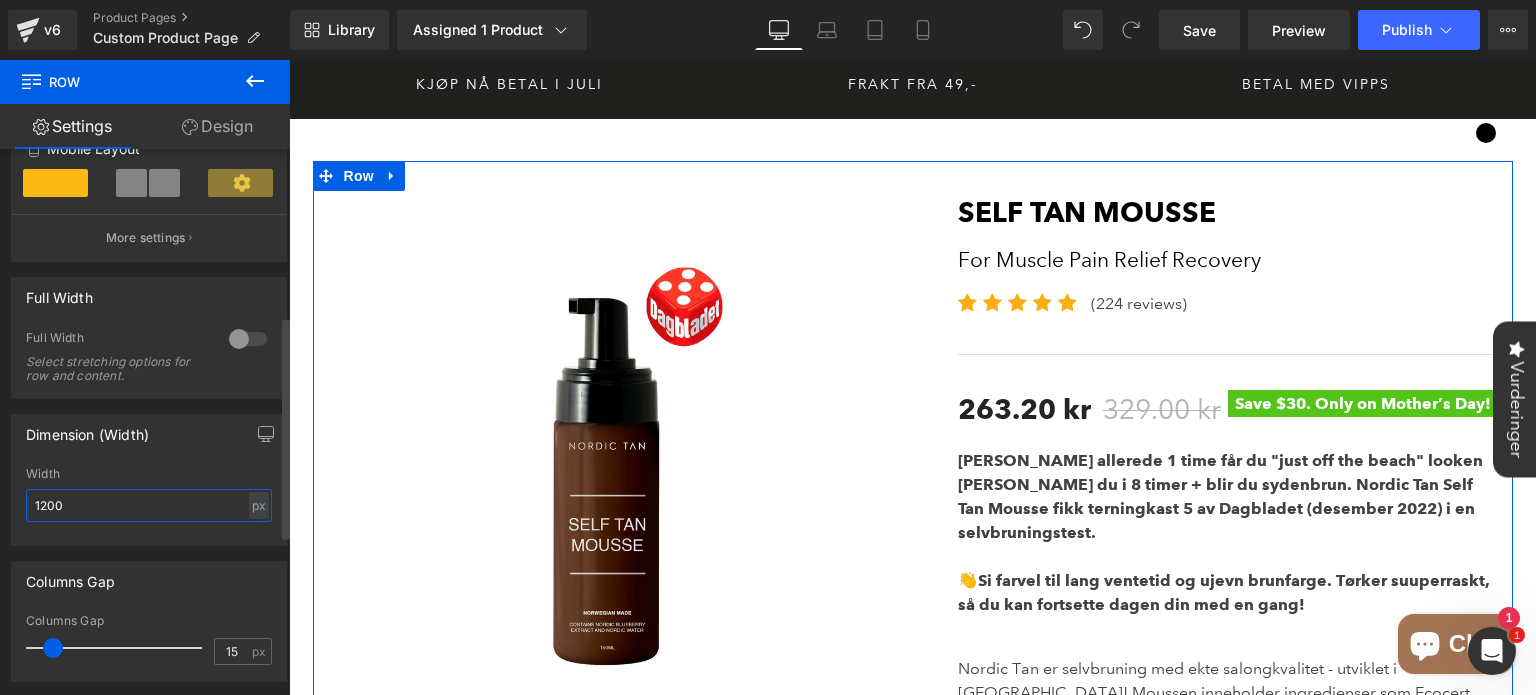 click on "1200" at bounding box center [149, 505] 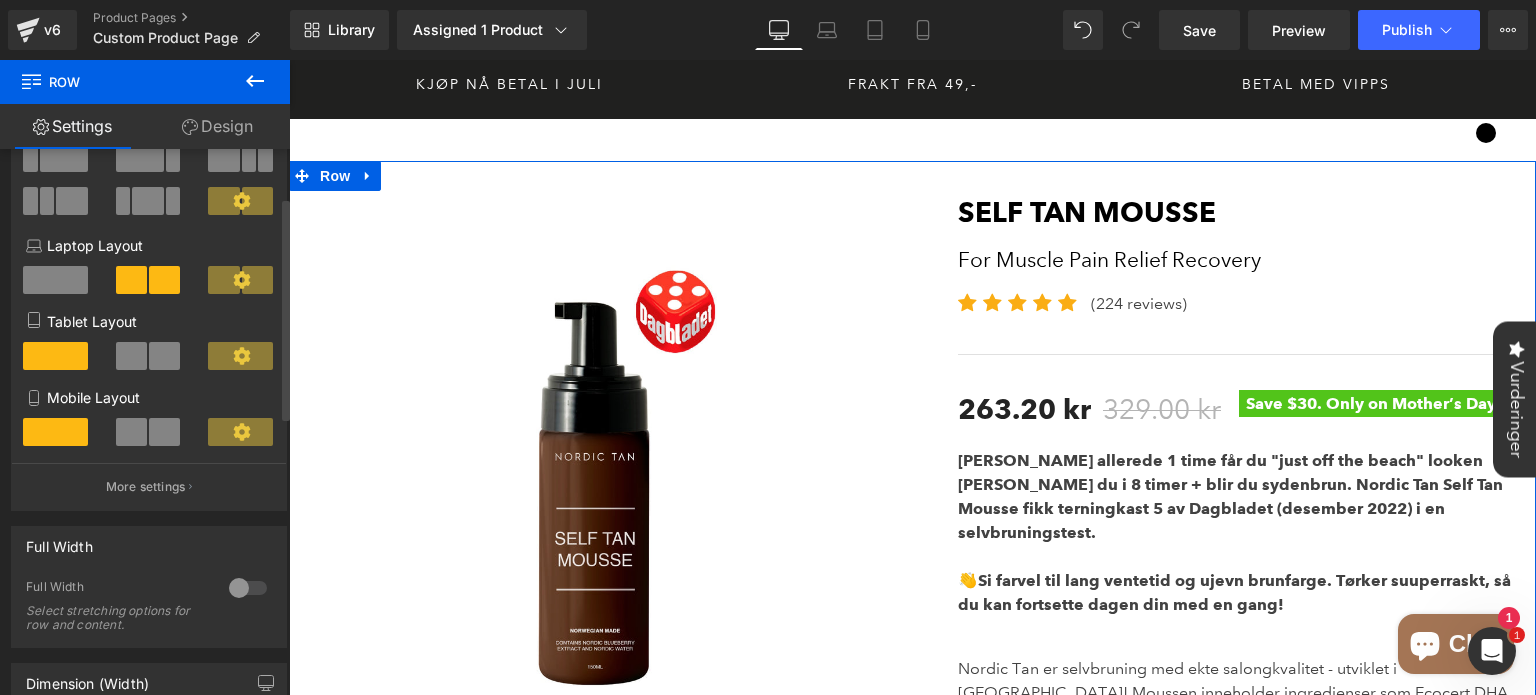 scroll, scrollTop: 116, scrollLeft: 0, axis: vertical 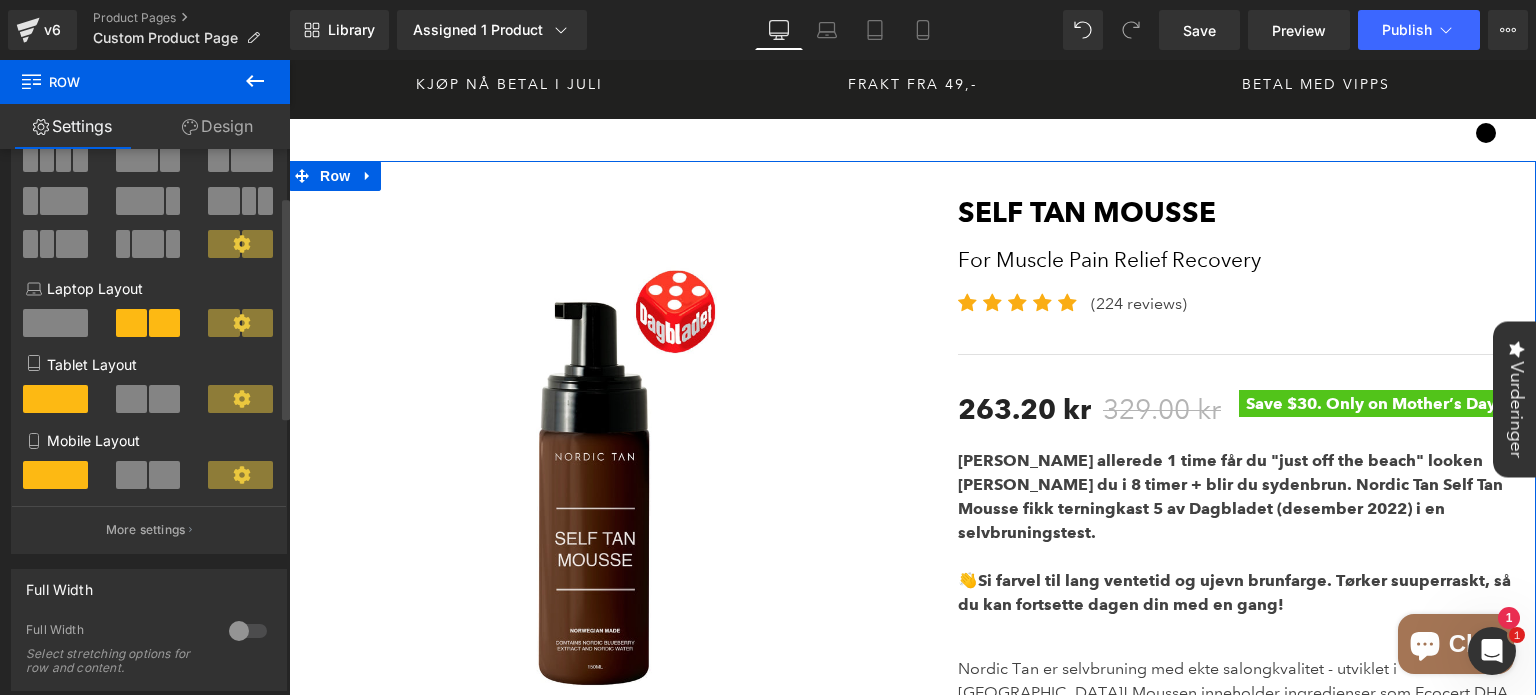 click at bounding box center (164, 399) 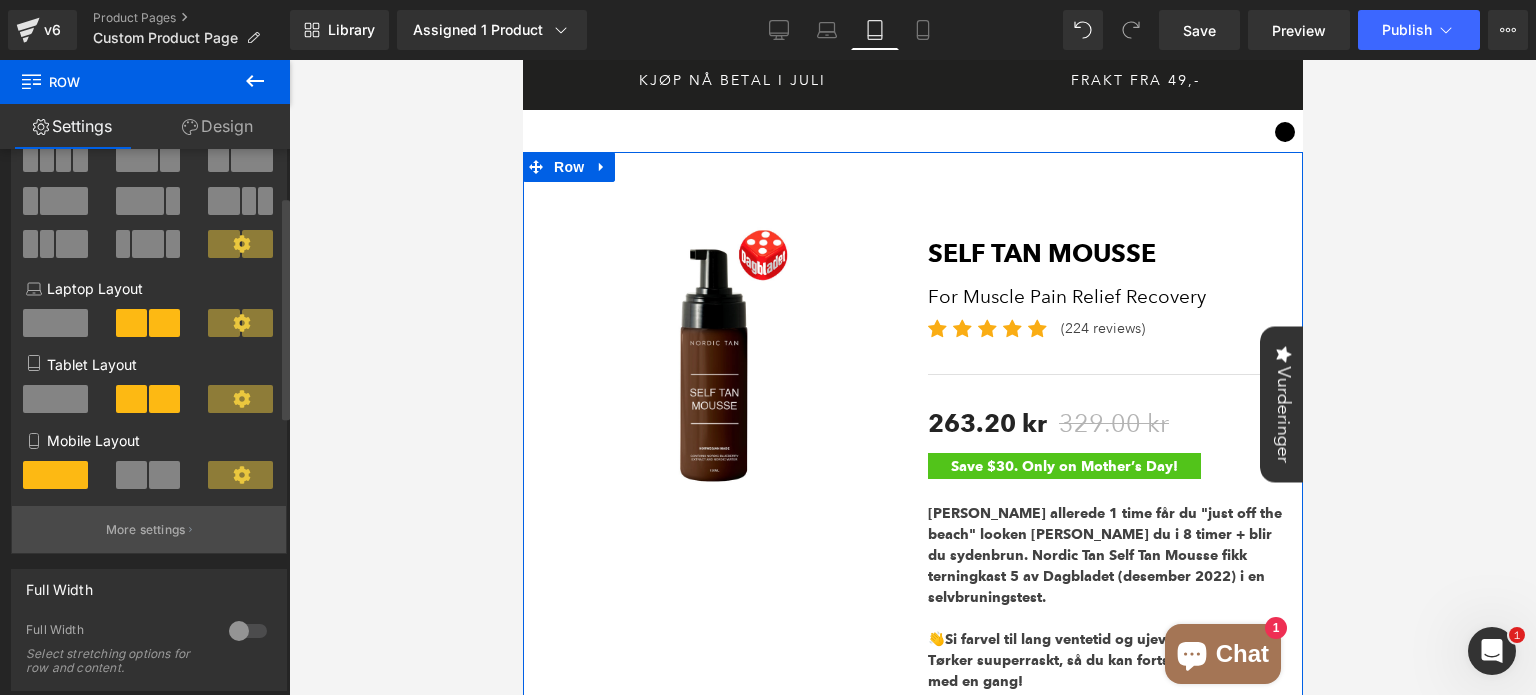 click at bounding box center (131, 475) 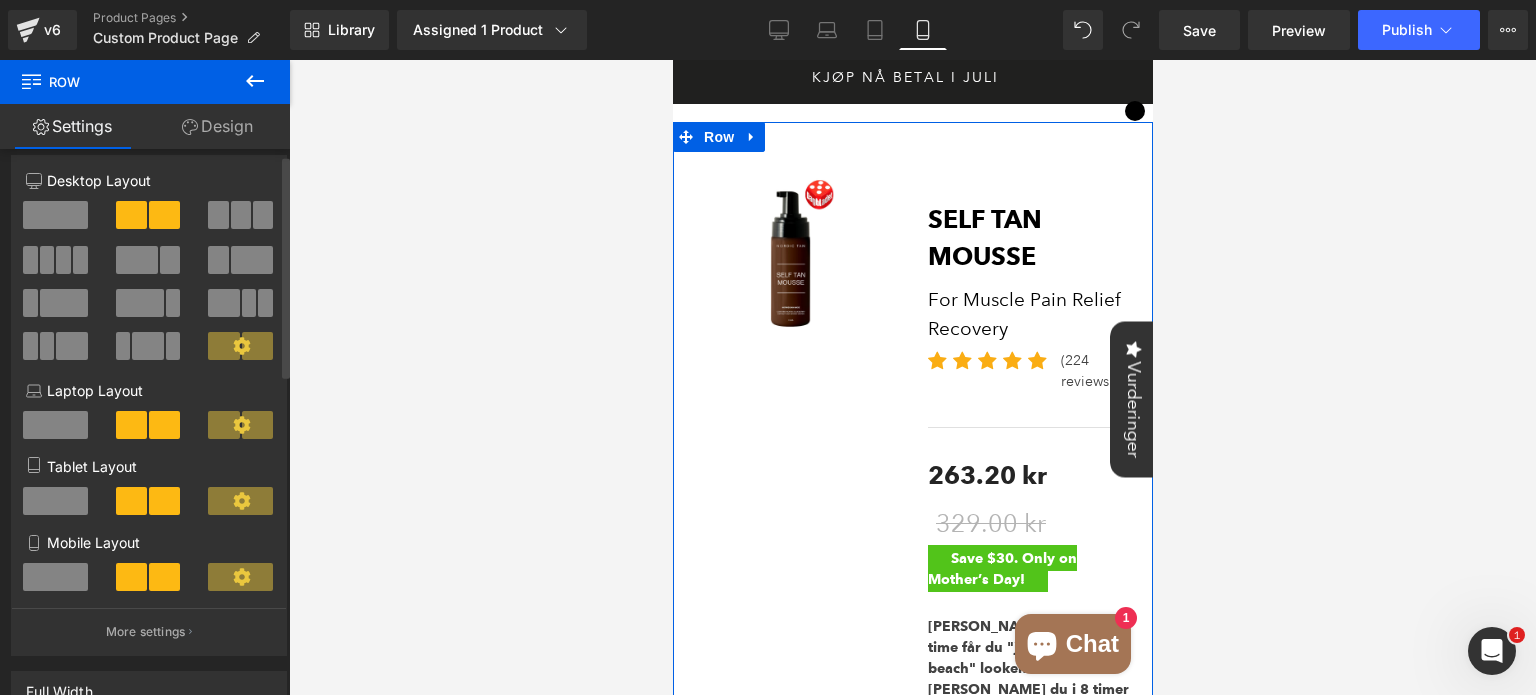 scroll, scrollTop: 13, scrollLeft: 0, axis: vertical 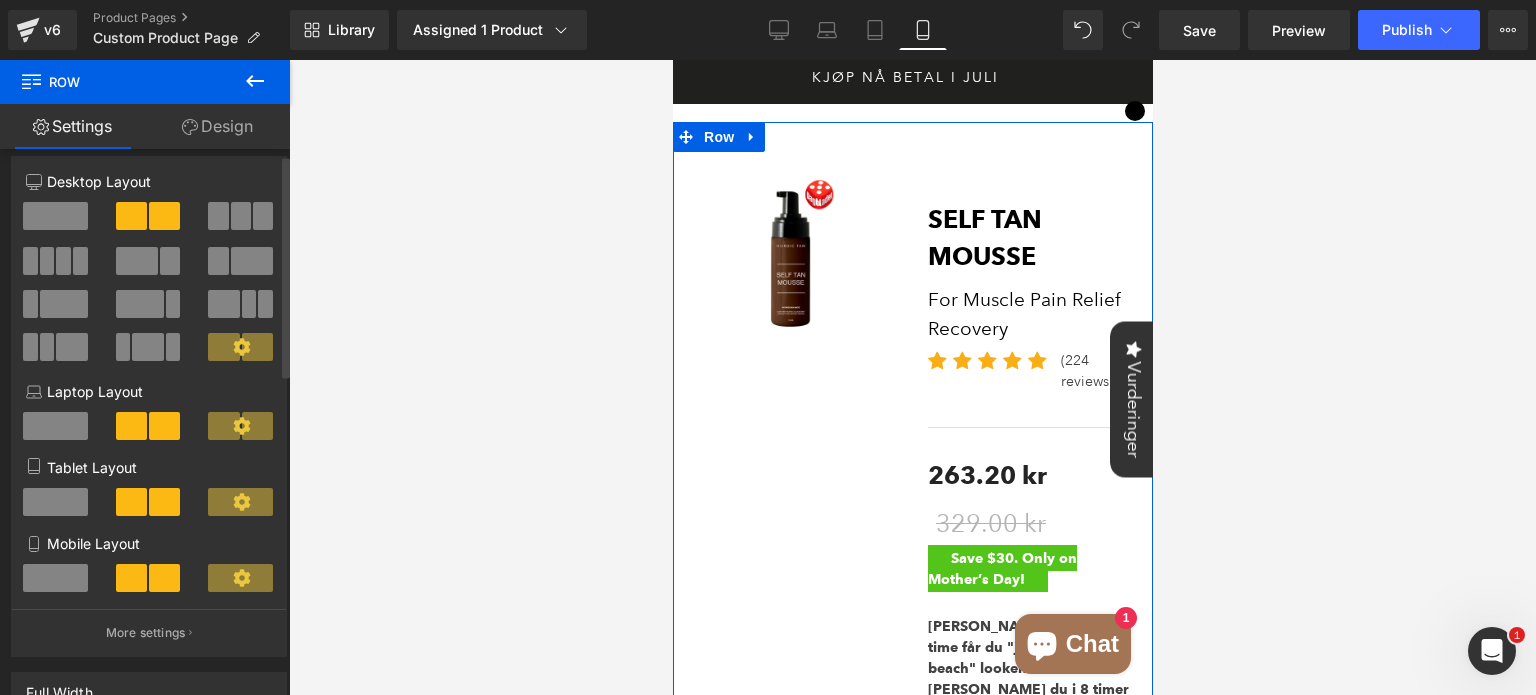click at bounding box center (55, 578) 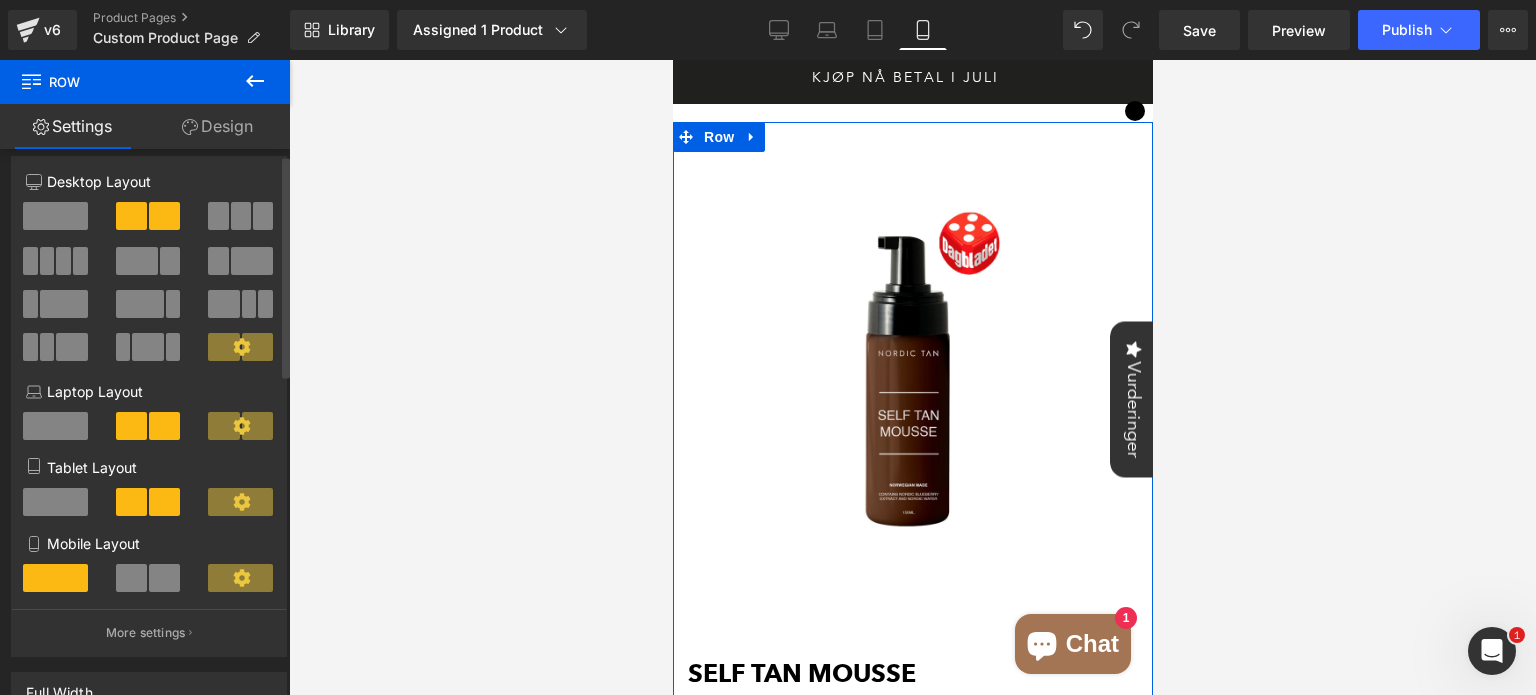 scroll, scrollTop: 0, scrollLeft: 0, axis: both 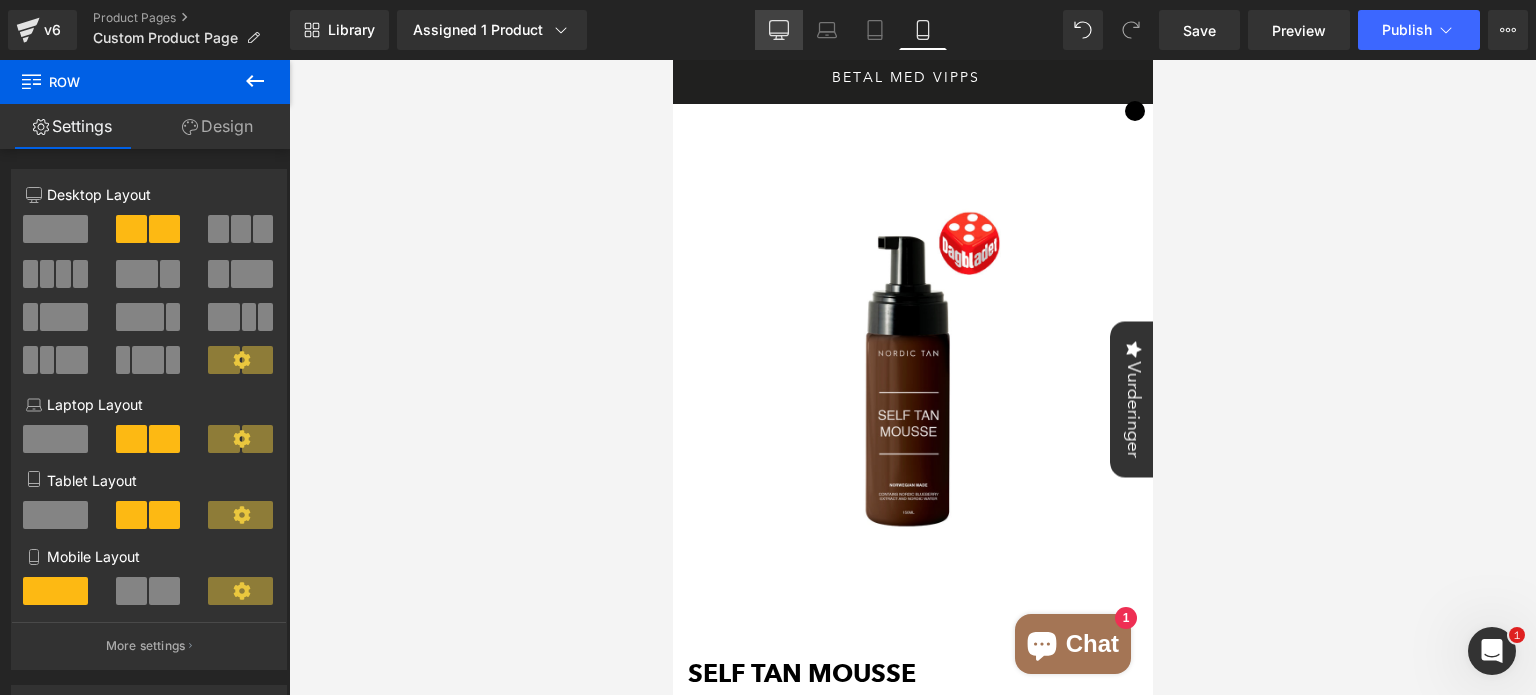 click 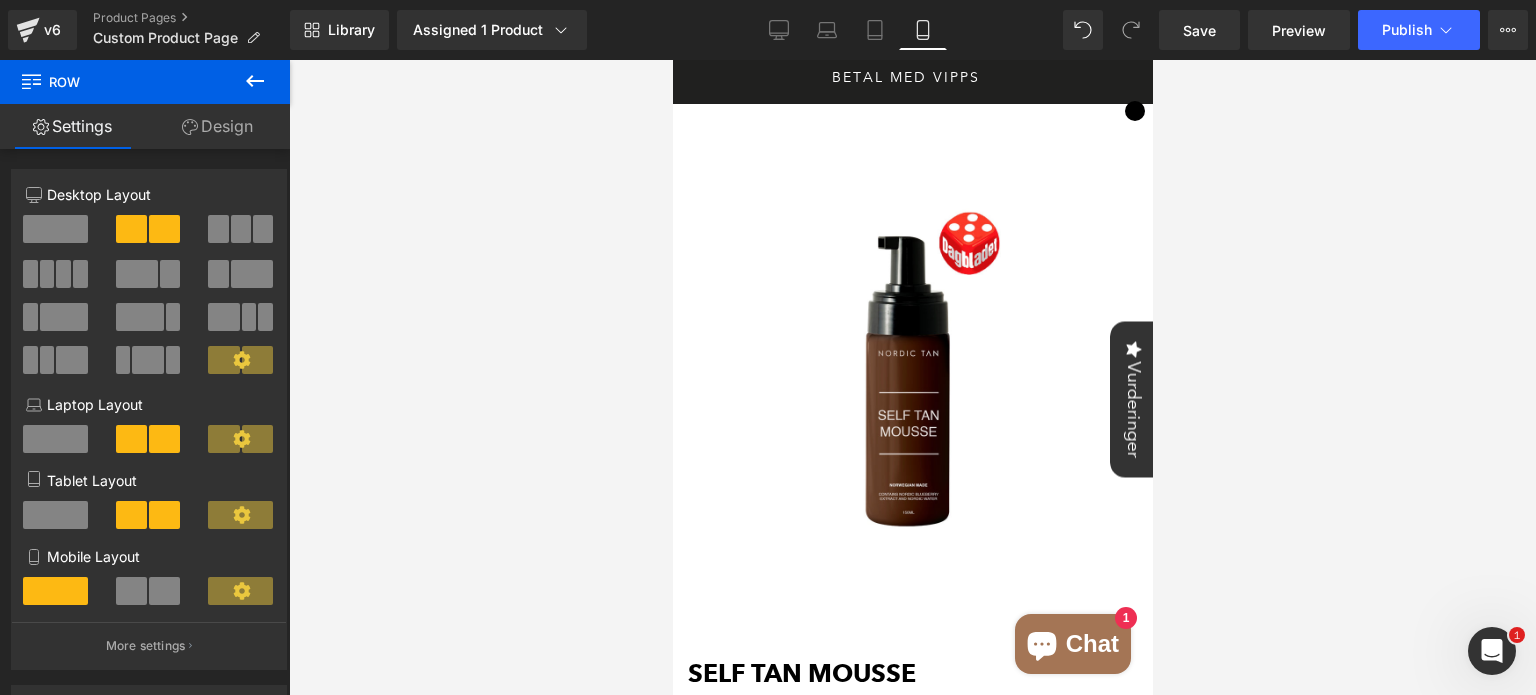 type on "1300" 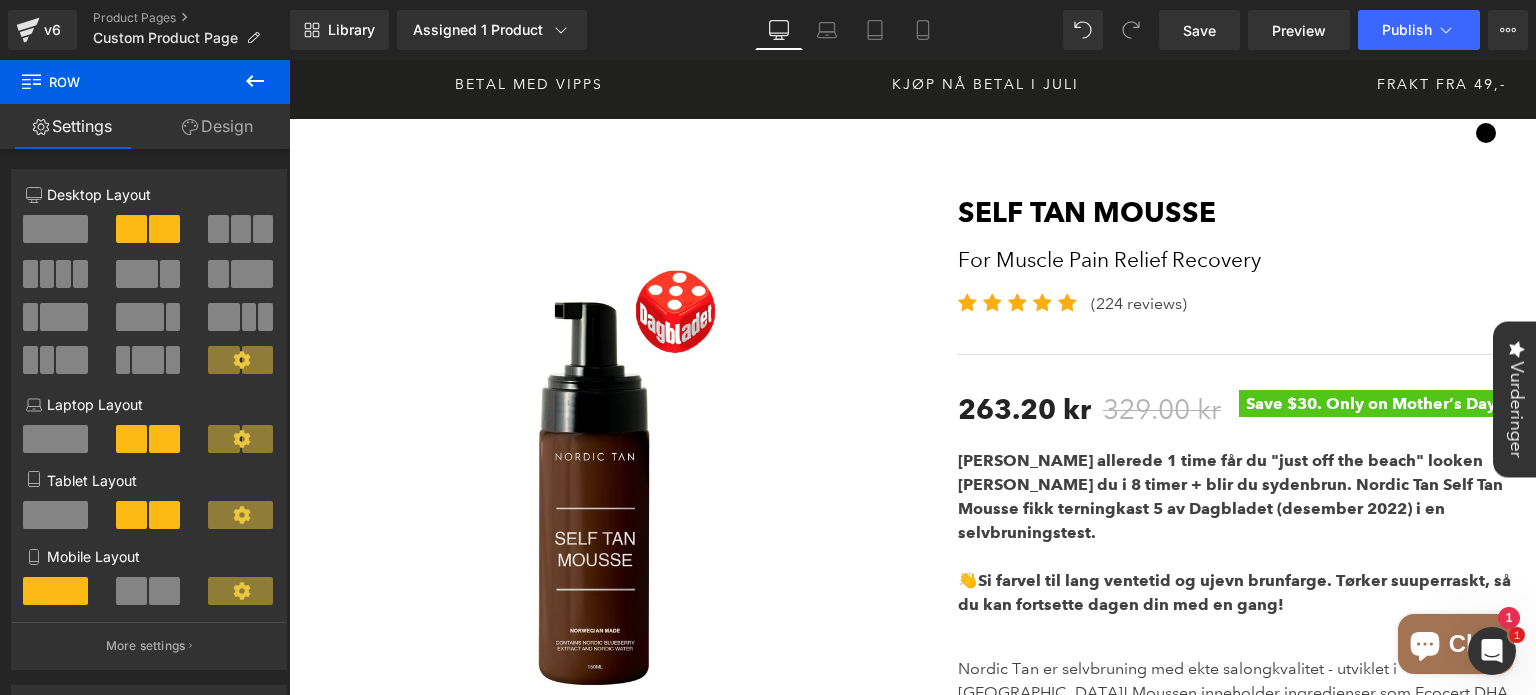 scroll, scrollTop: 39, scrollLeft: 0, axis: vertical 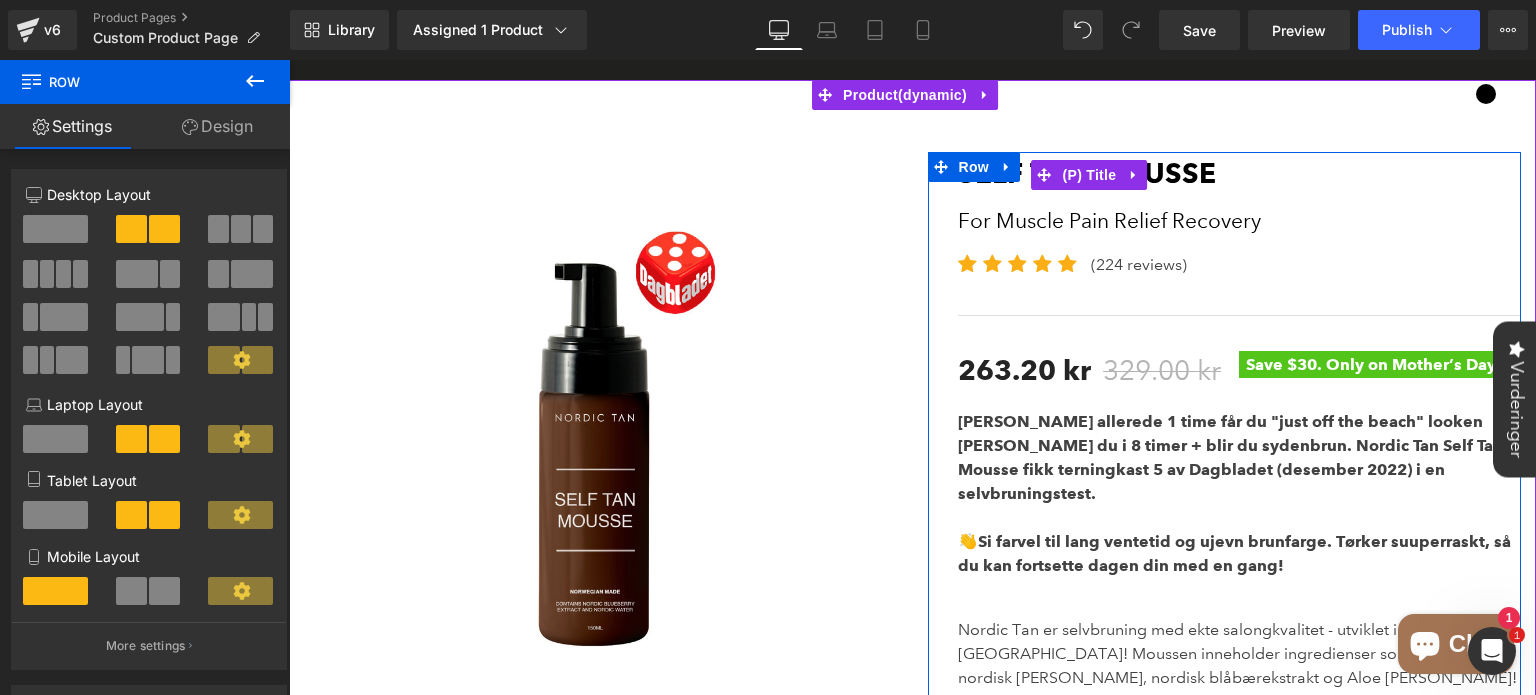 click on "Self Tan Mousse" at bounding box center (1240, 174) 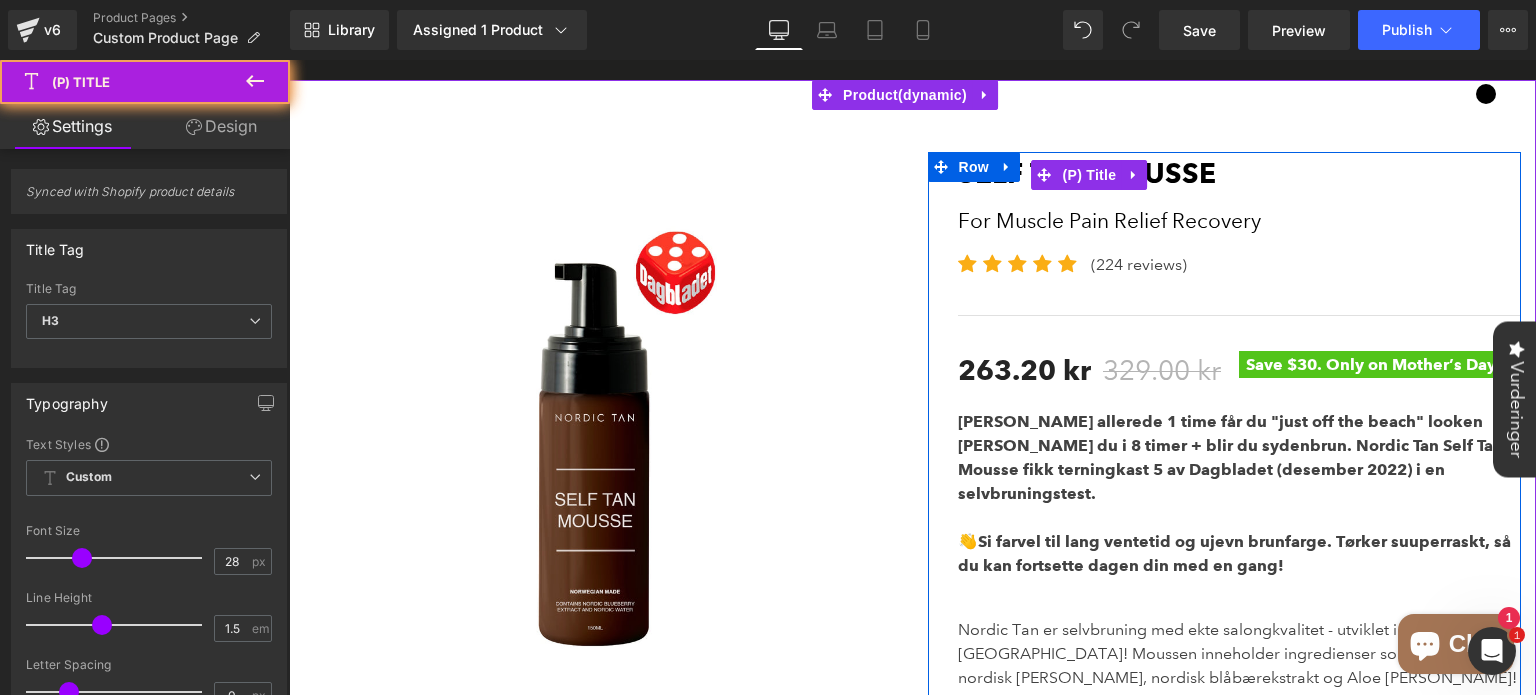 click on "Self Tan Mousse" at bounding box center (1087, 173) 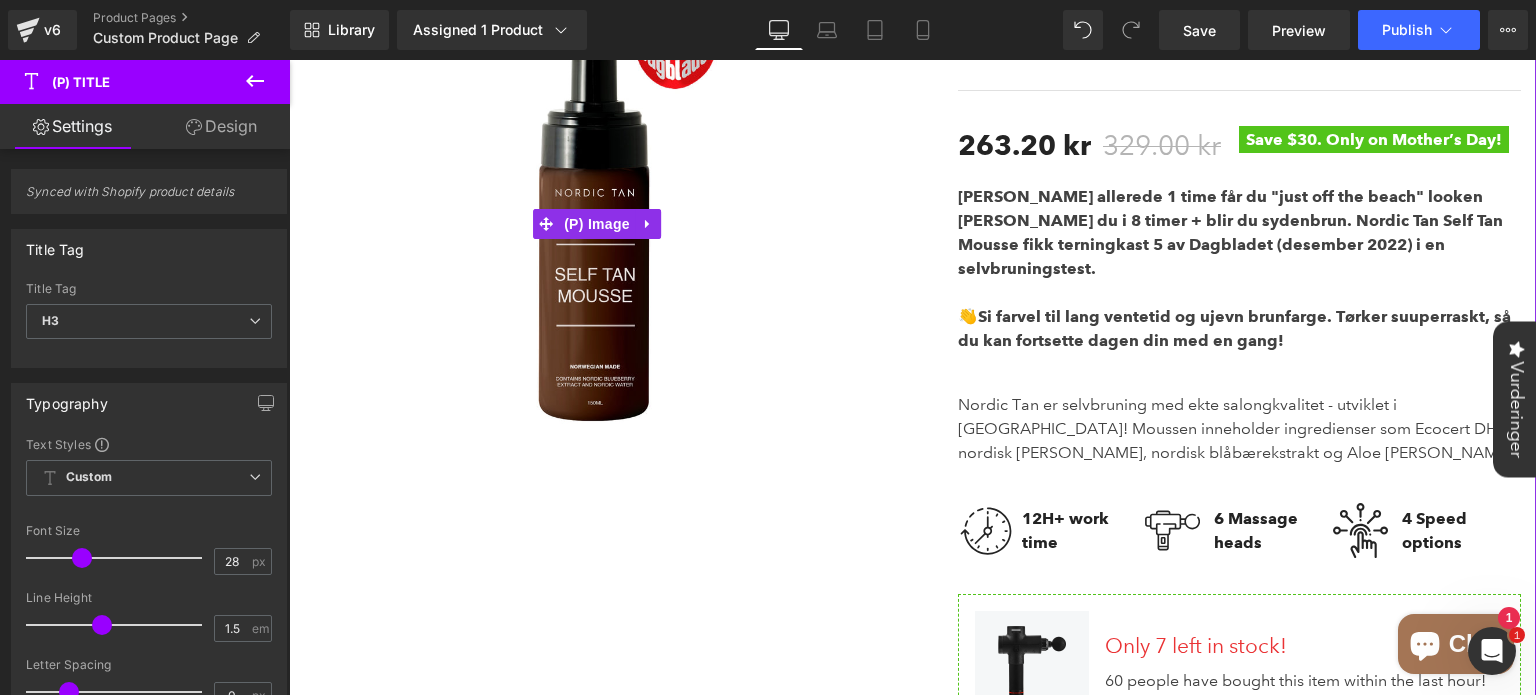 scroll, scrollTop: 265, scrollLeft: 0, axis: vertical 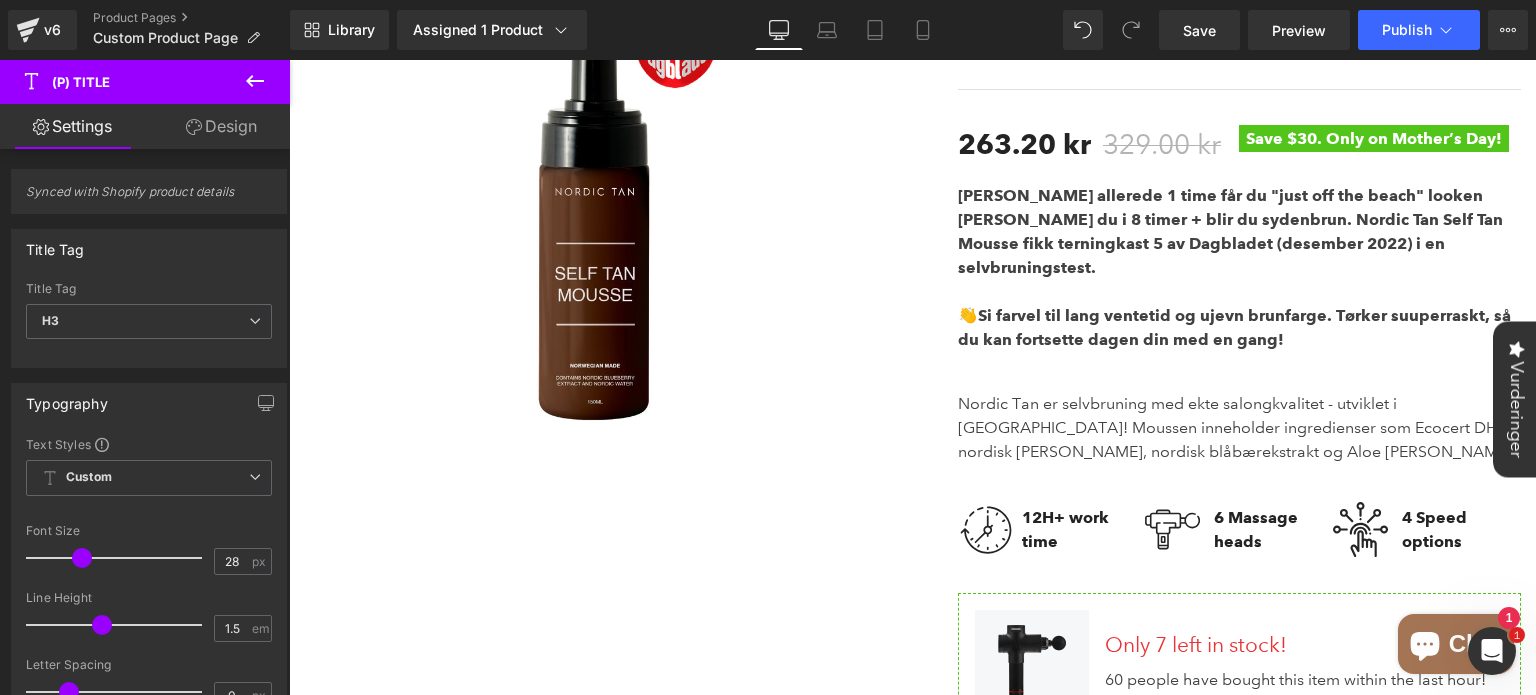 click 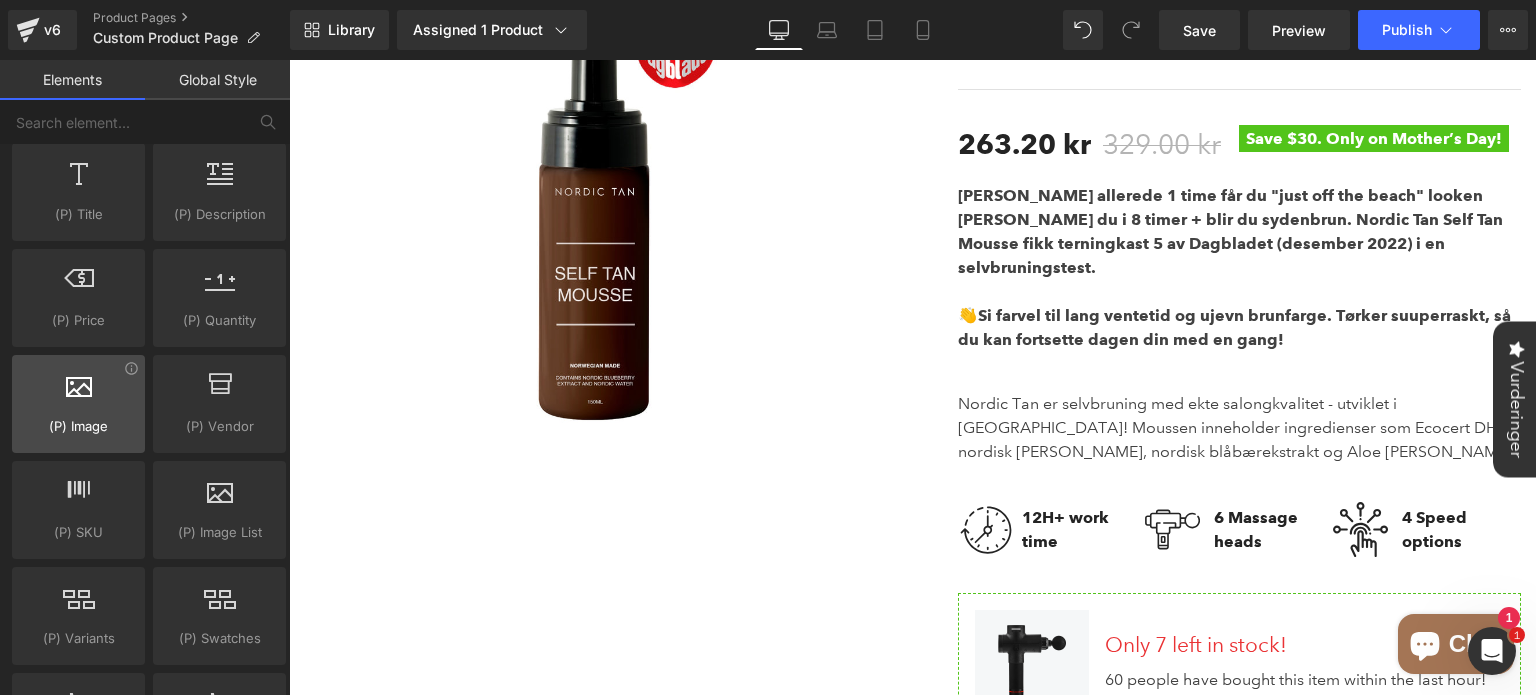 scroll, scrollTop: 1858, scrollLeft: 0, axis: vertical 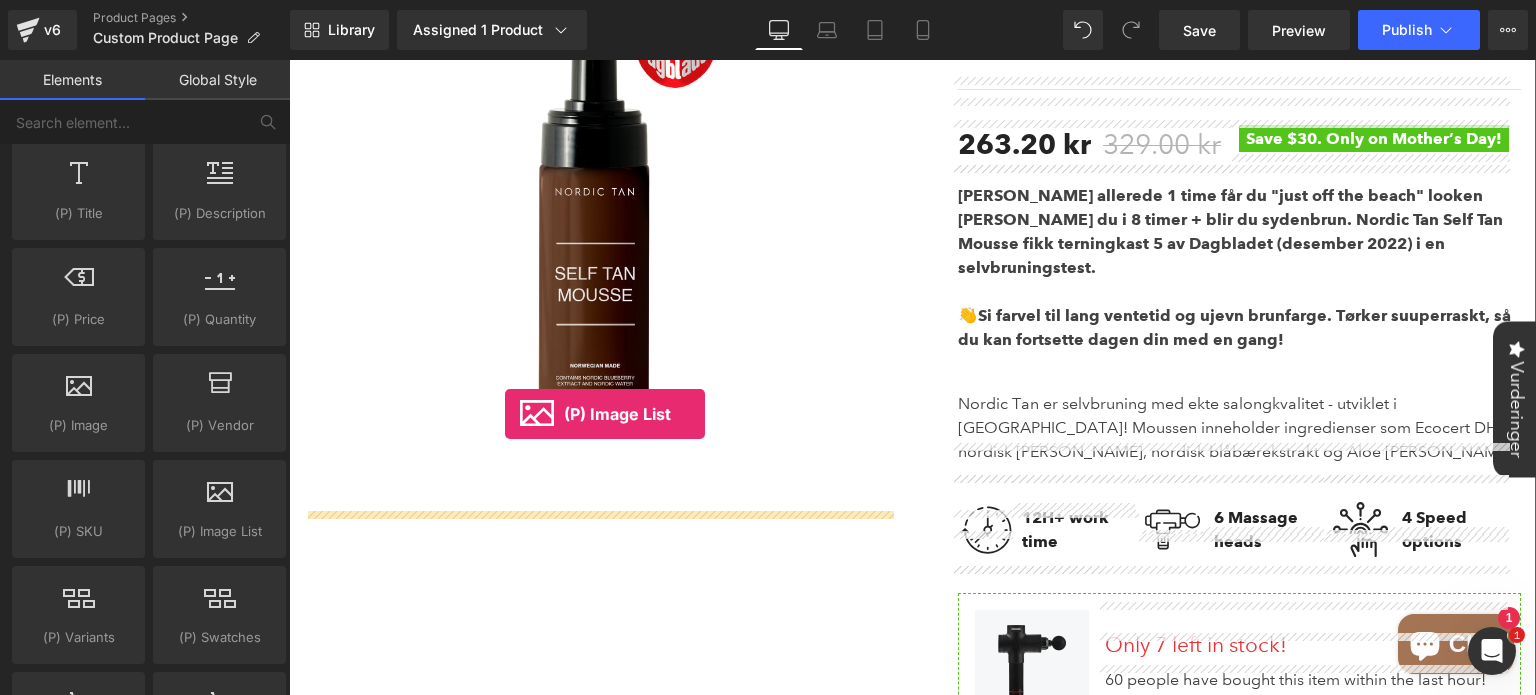 drag, startPoint x: 491, startPoint y: 558, endPoint x: 505, endPoint y: 415, distance: 143.68369 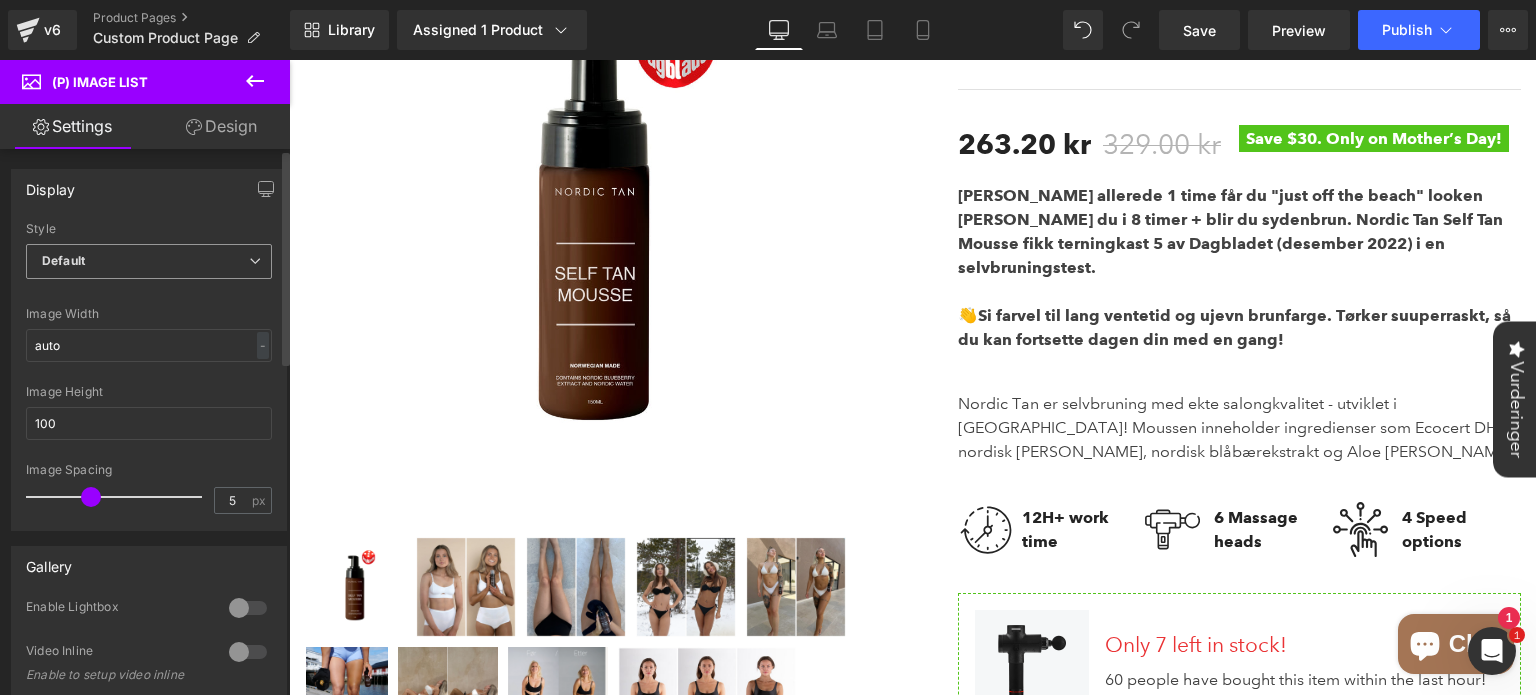 click on "Default" at bounding box center (149, 261) 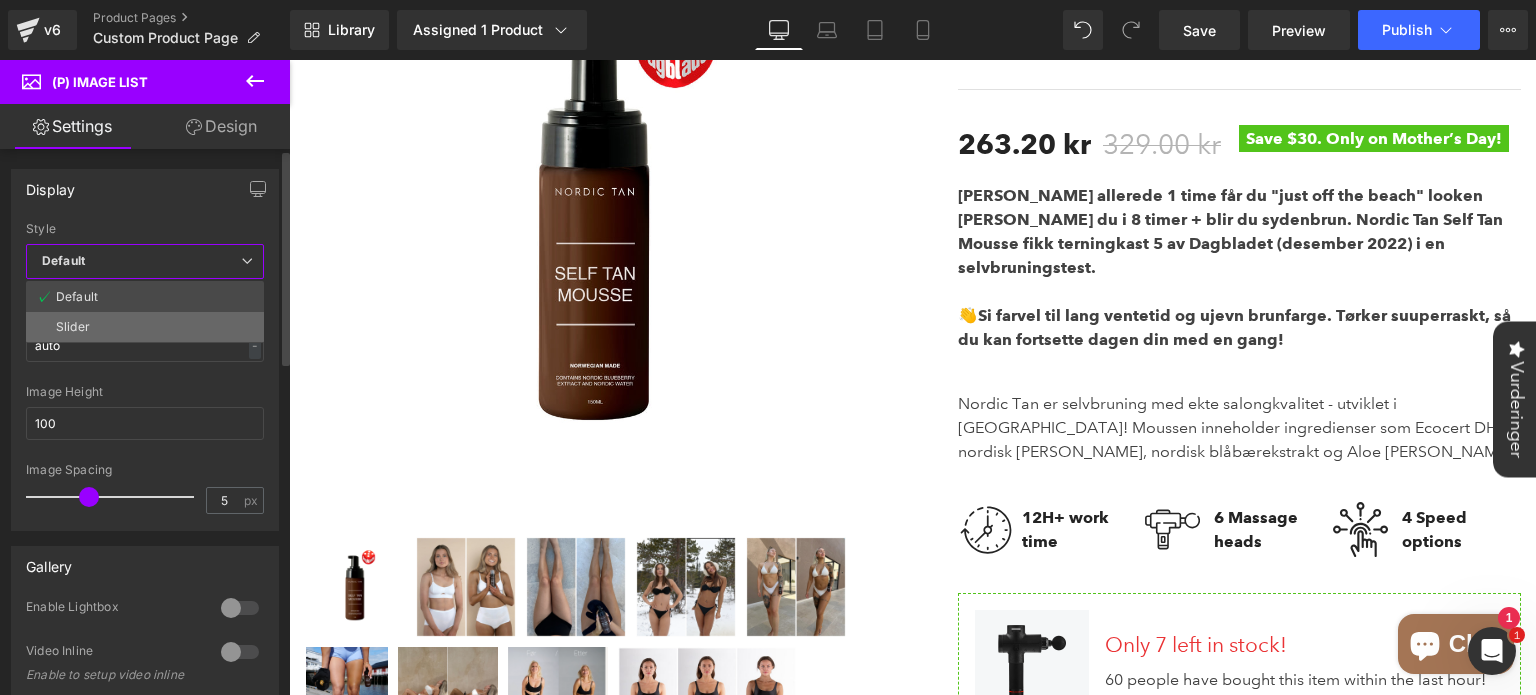 click on "Slider" at bounding box center [145, 327] 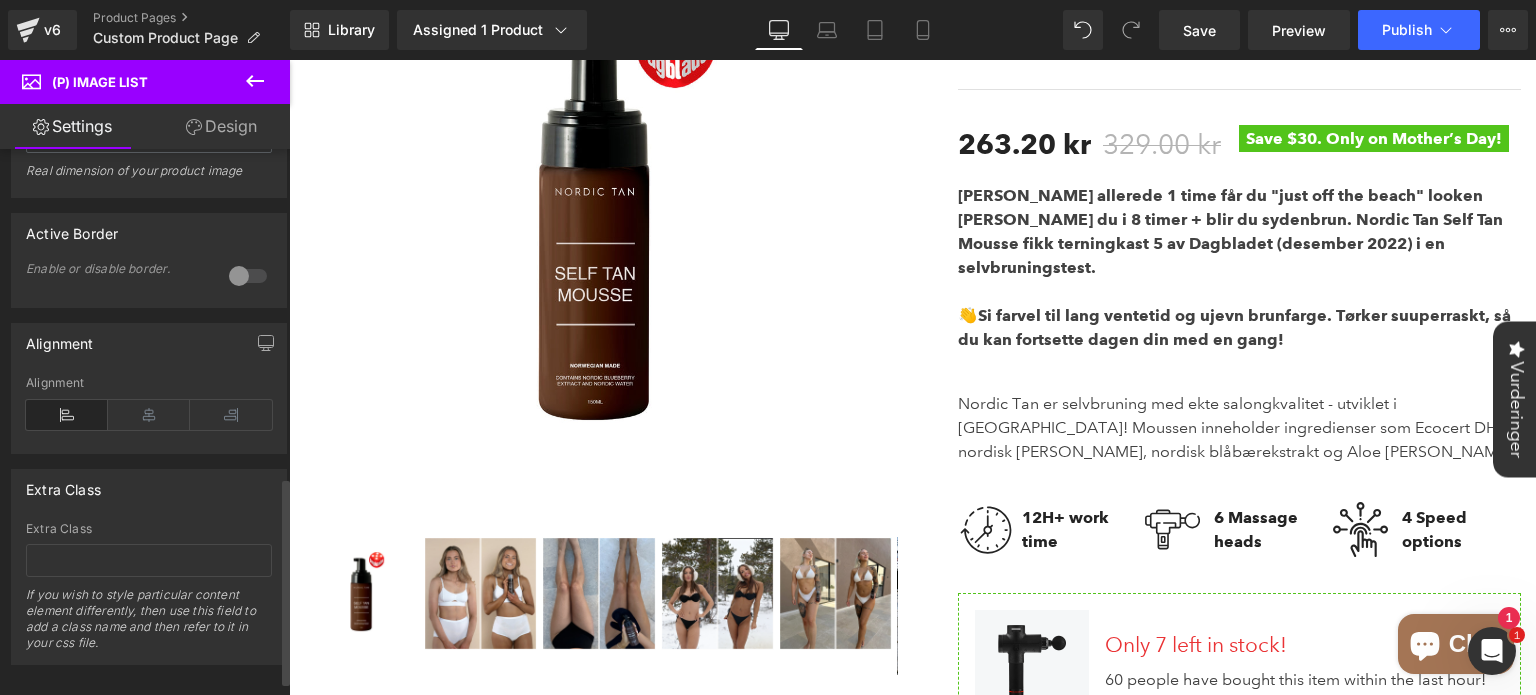 click at bounding box center [248, 276] 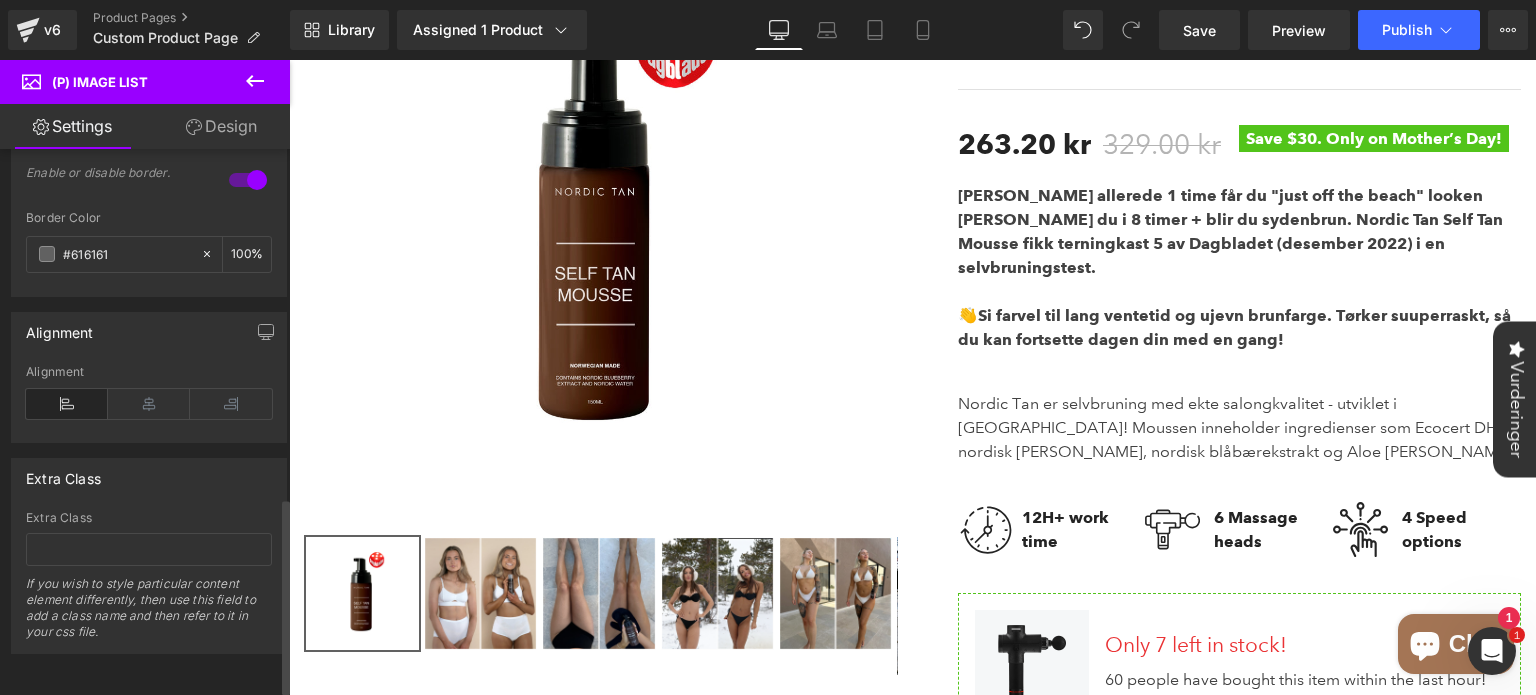 scroll, scrollTop: 971, scrollLeft: 0, axis: vertical 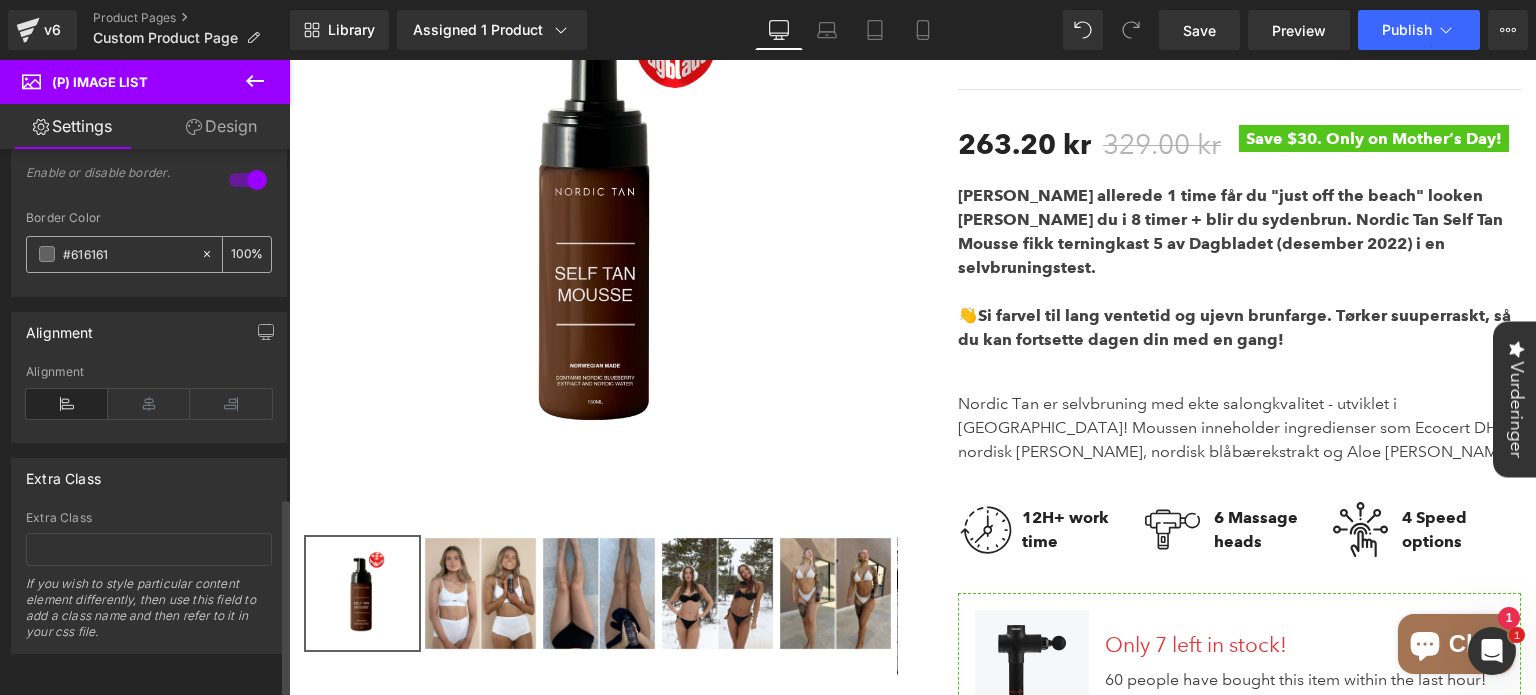 click on "#616161" at bounding box center [113, 254] 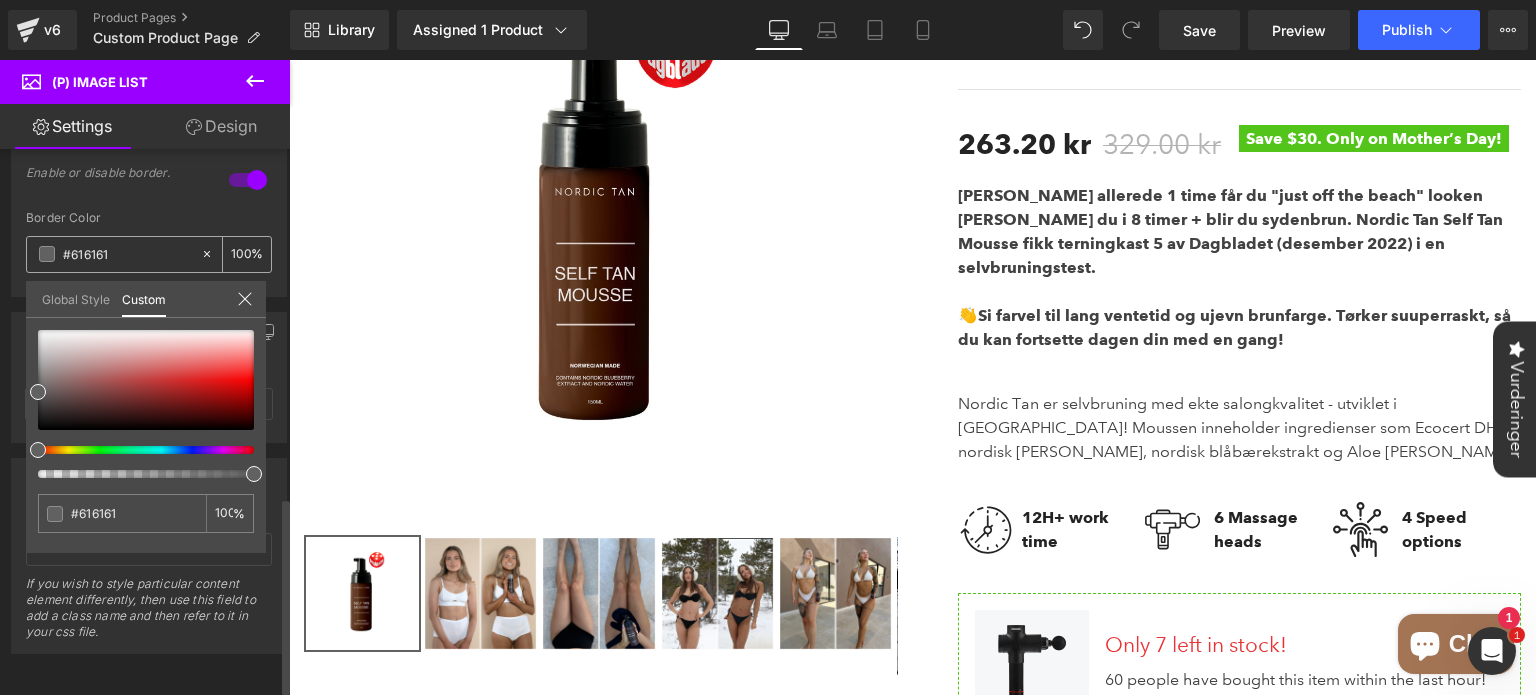 scroll, scrollTop: 970, scrollLeft: 0, axis: vertical 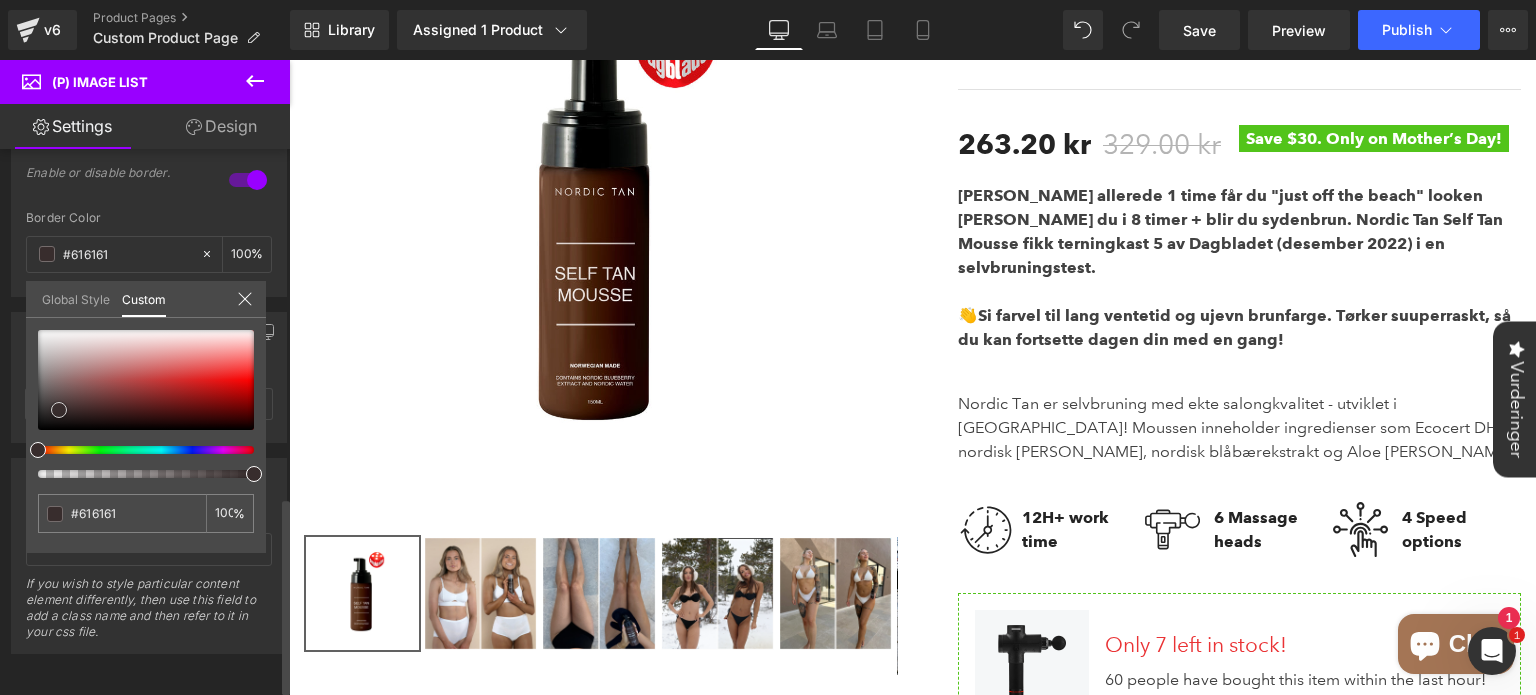 type on "#382d2d" 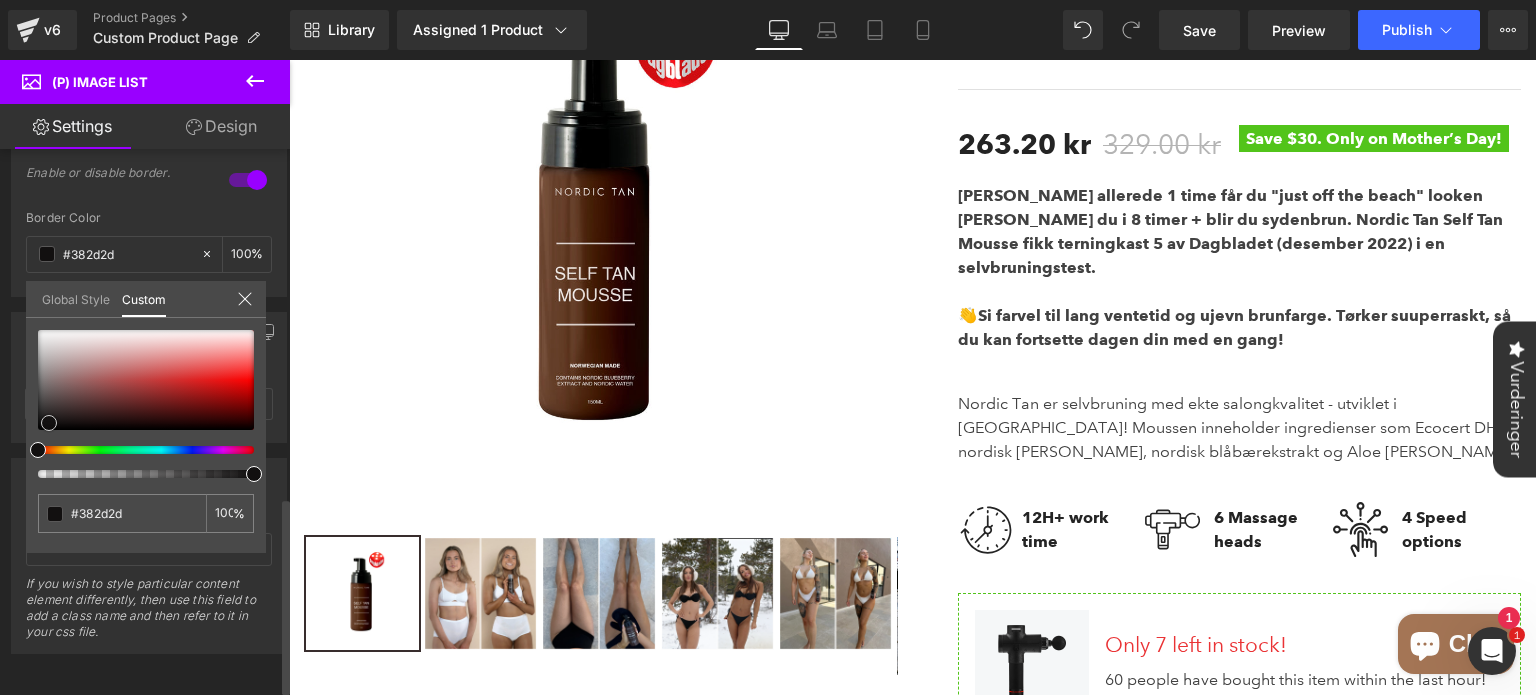 type on "#121010" 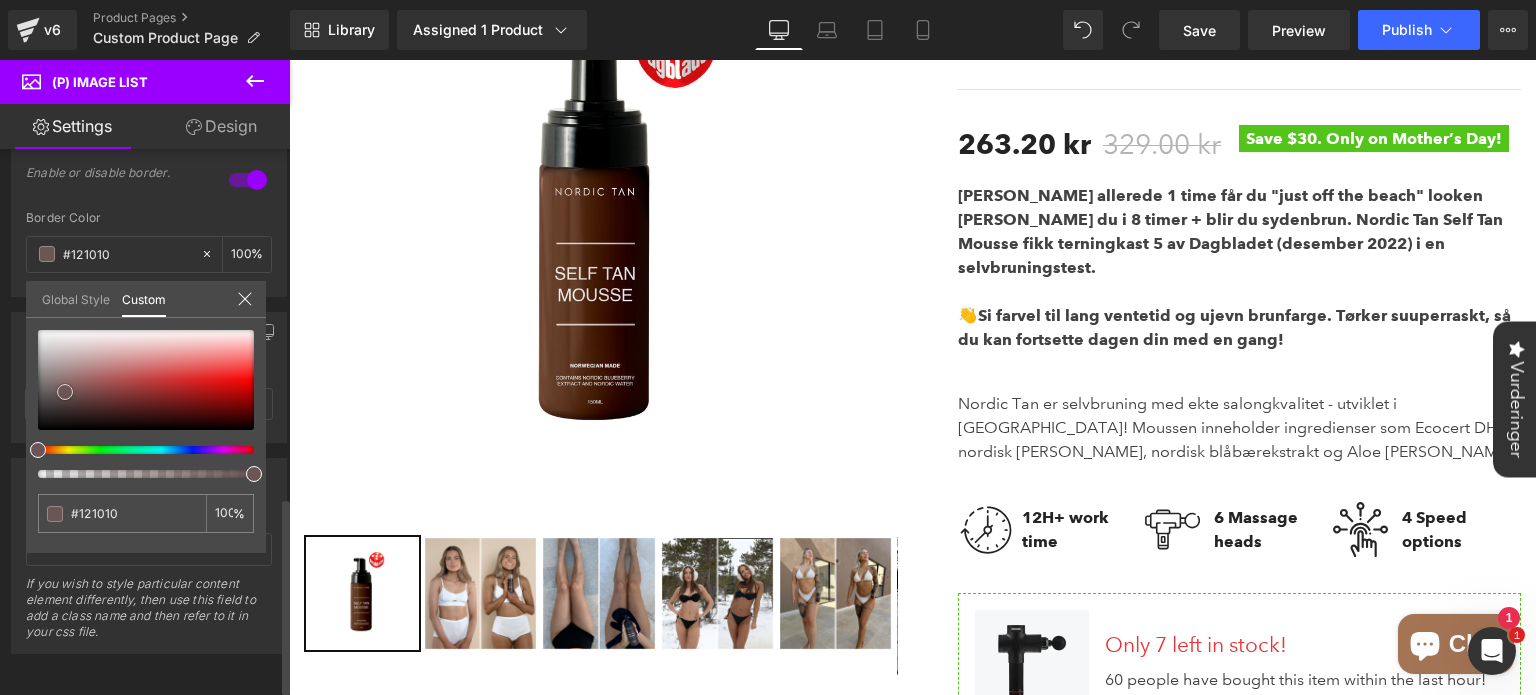 type on "#181515" 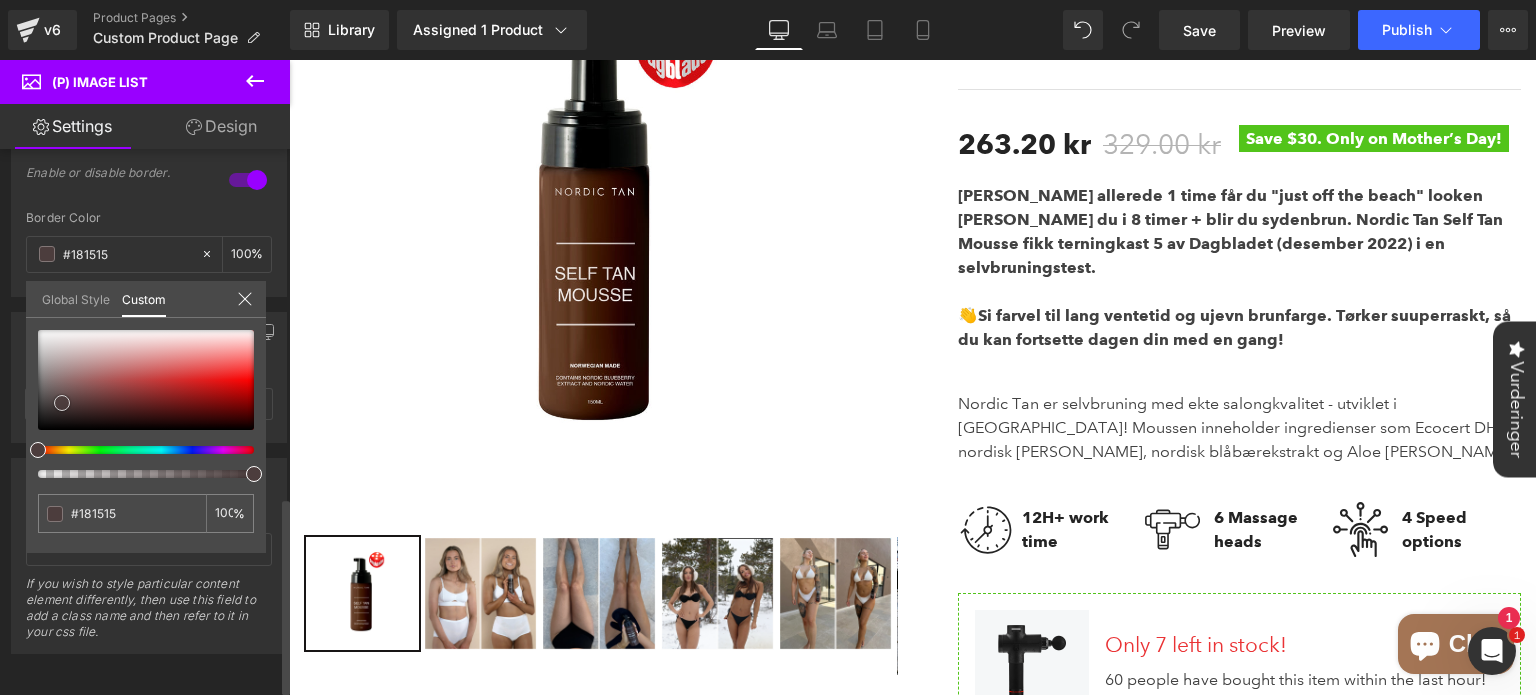 type on "#4c3d3d" 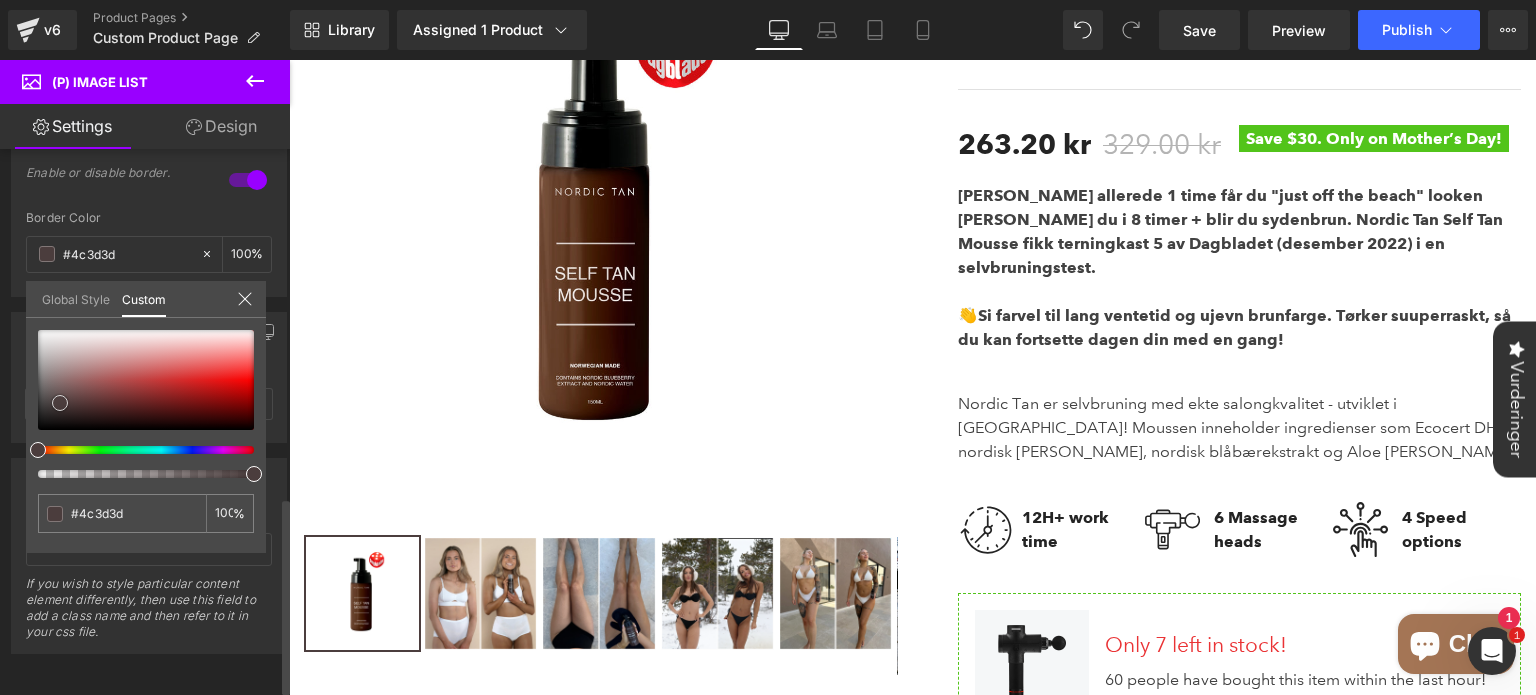 type on "#4b3d3d" 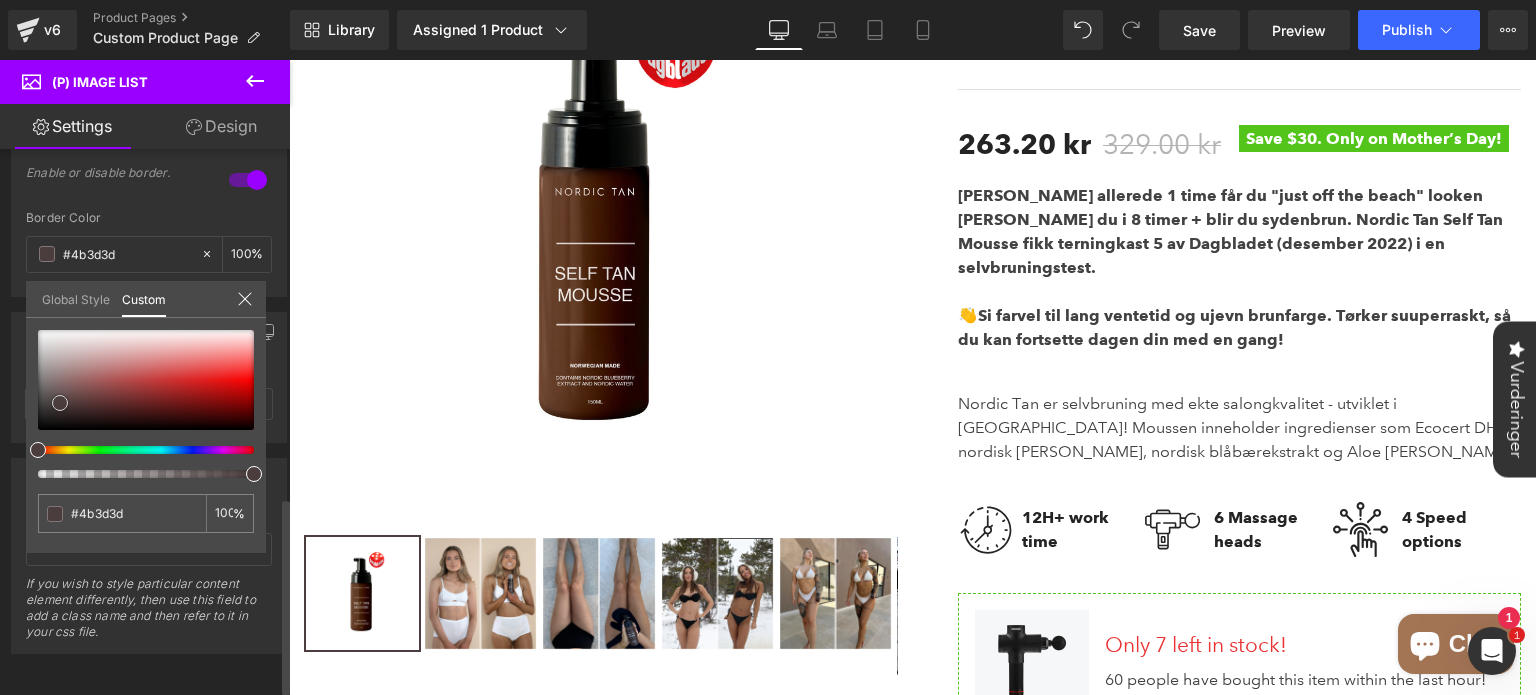 click at bounding box center [146, 380] 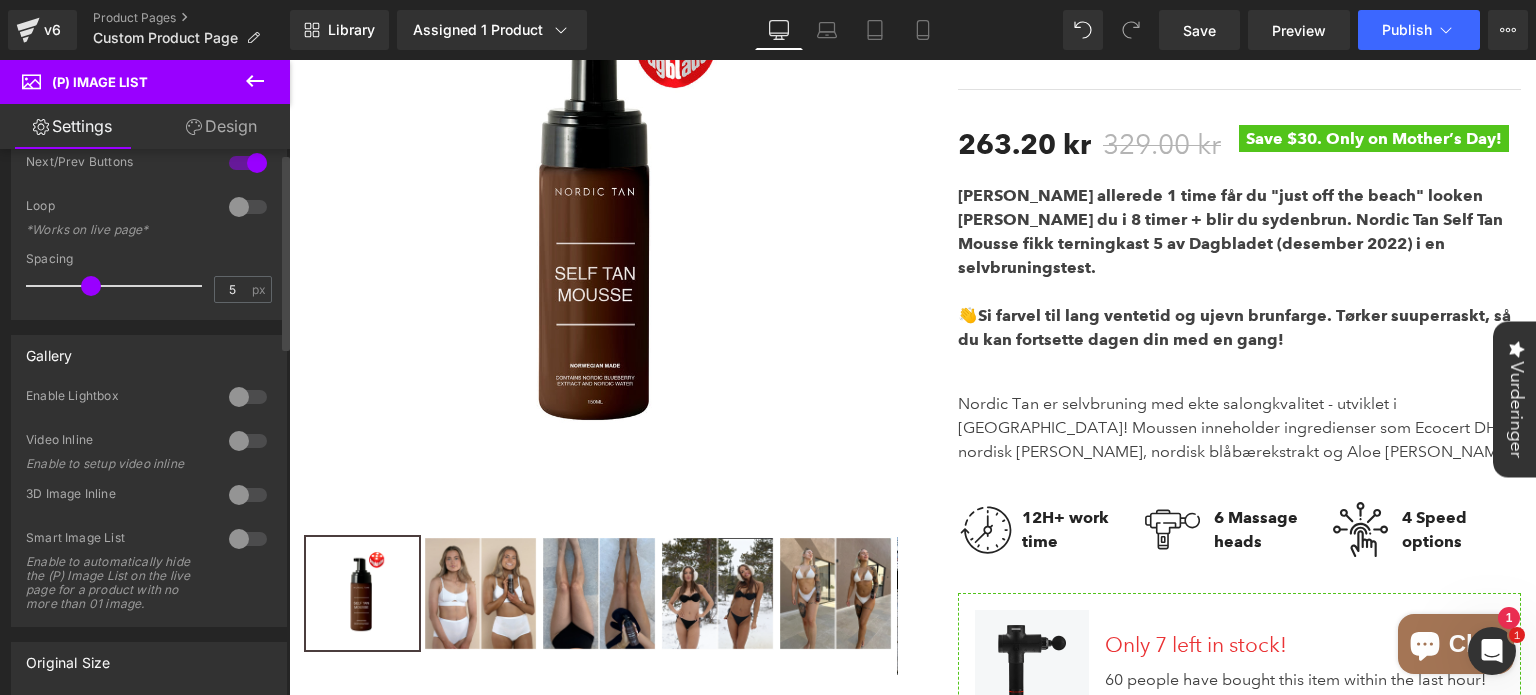scroll, scrollTop: 0, scrollLeft: 0, axis: both 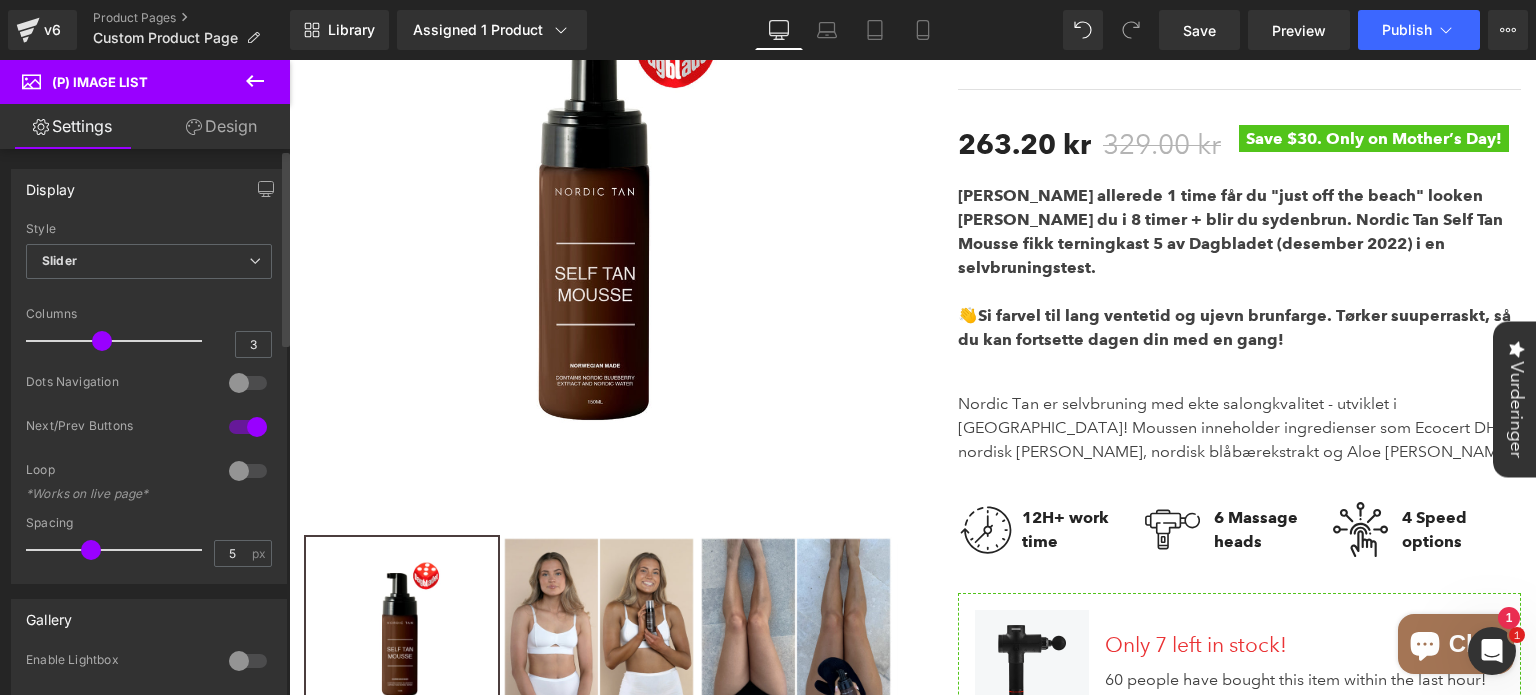 type on "4" 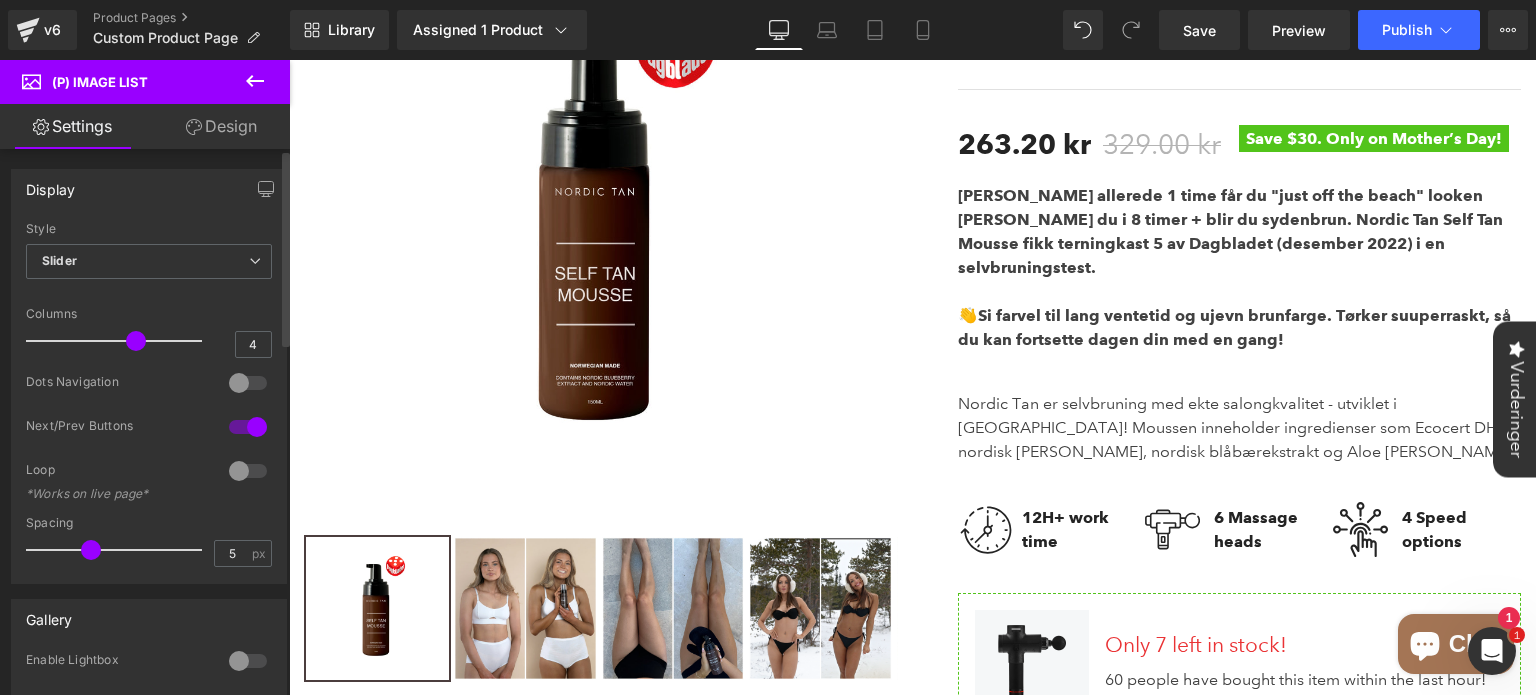drag, startPoint x: 165, startPoint y: 344, endPoint x: 133, endPoint y: 344, distance: 32 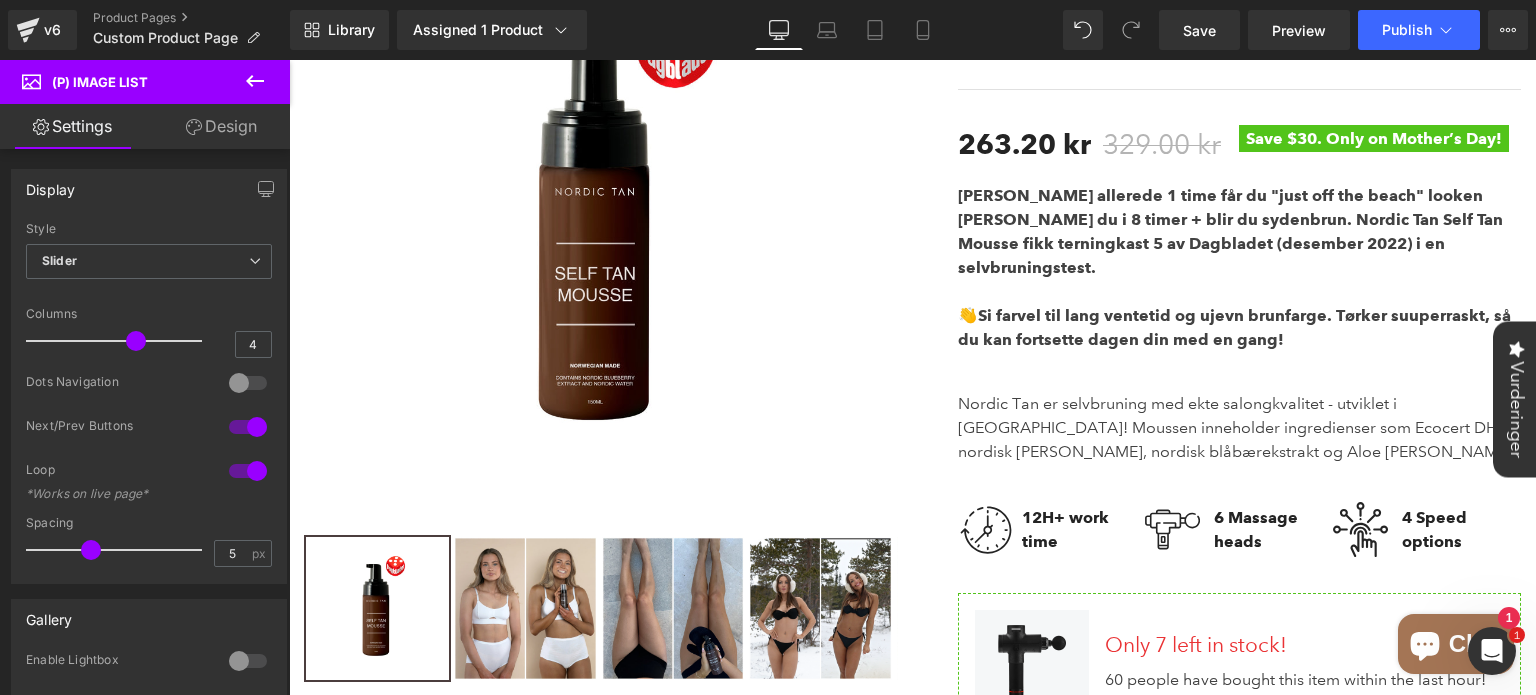 click at bounding box center (912, 377) 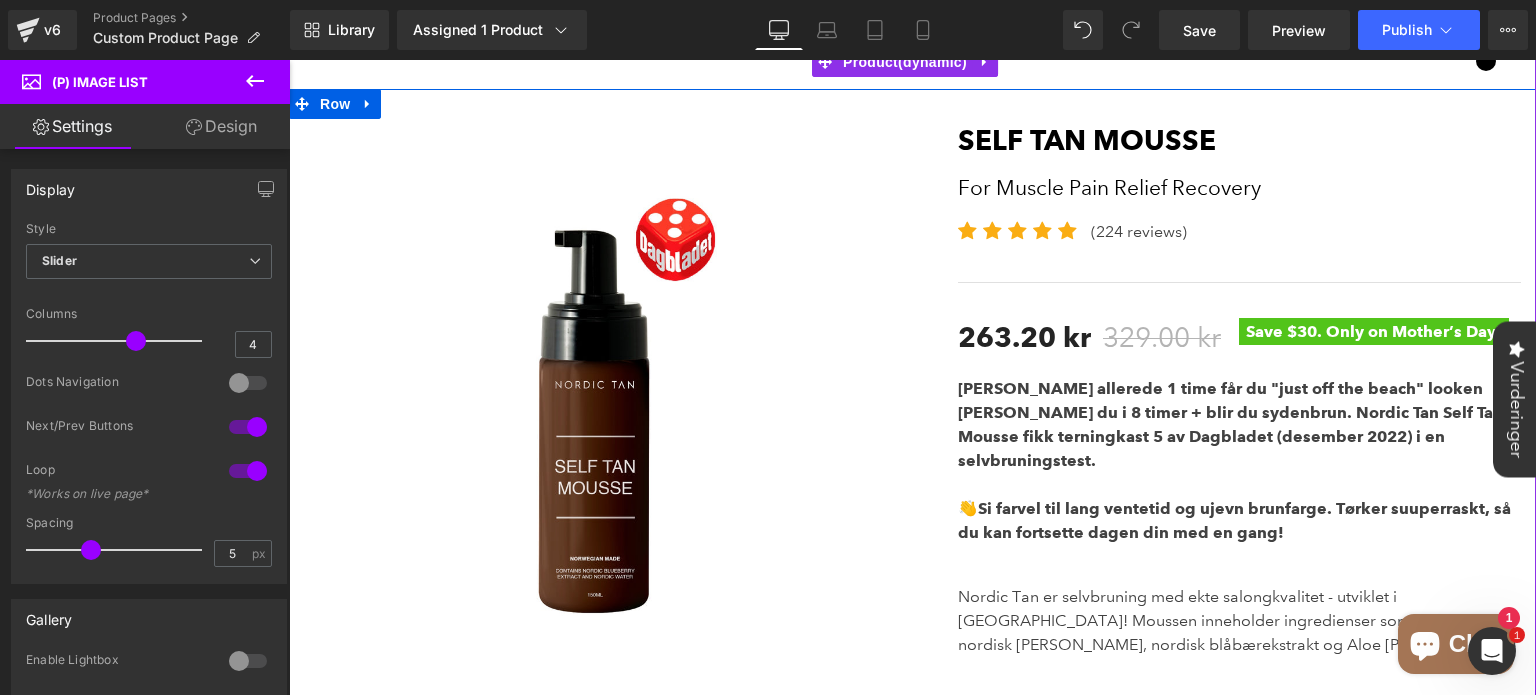 scroll, scrollTop: 0, scrollLeft: 0, axis: both 